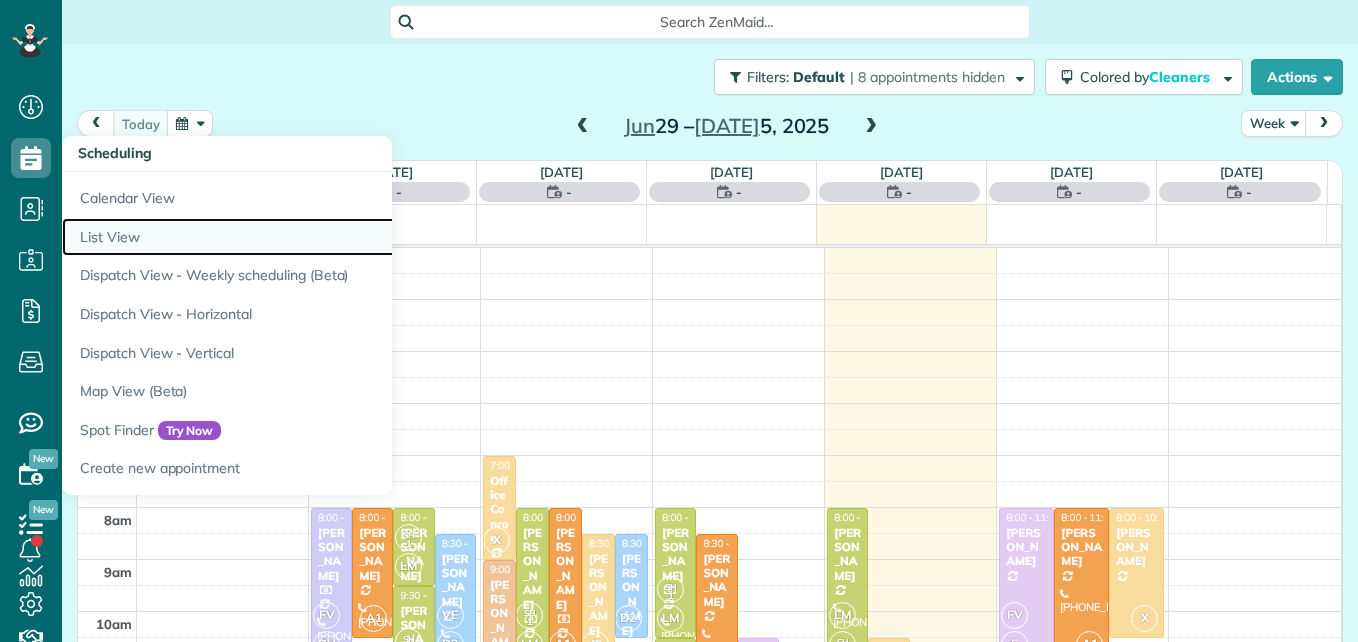 click on "List View" at bounding box center [312, 237] 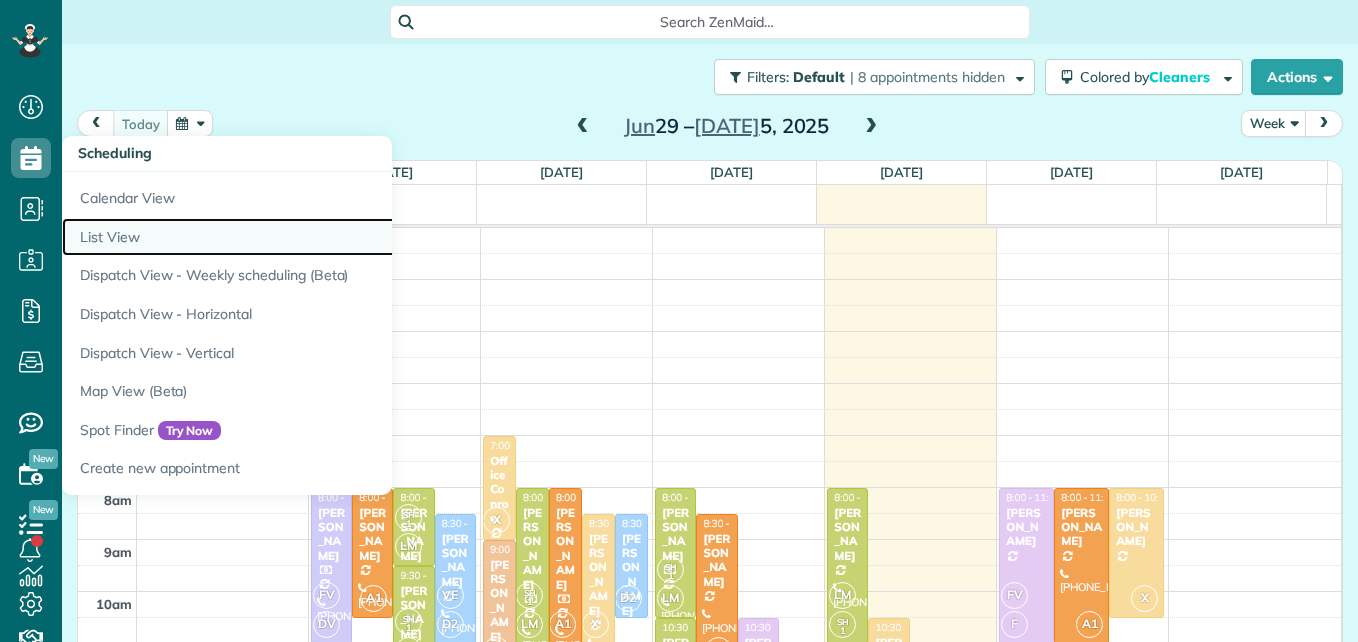 scroll, scrollTop: 209, scrollLeft: 0, axis: vertical 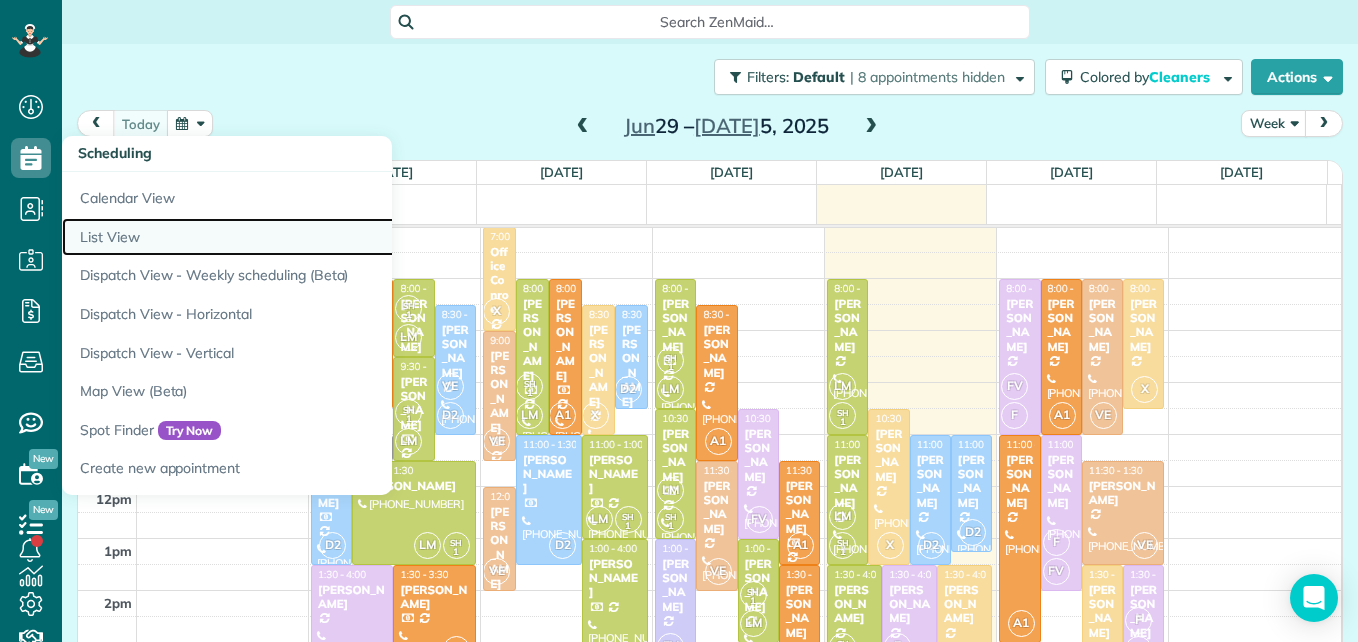 click on "List View" at bounding box center (312, 237) 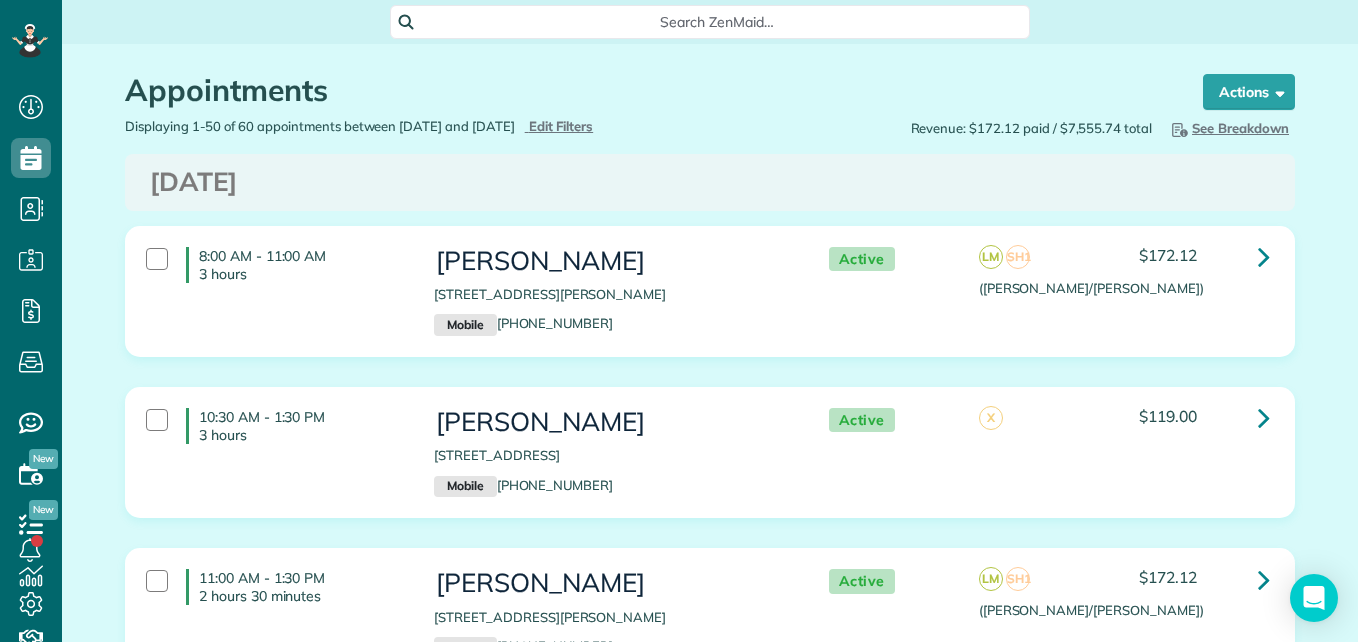 scroll, scrollTop: 0, scrollLeft: 0, axis: both 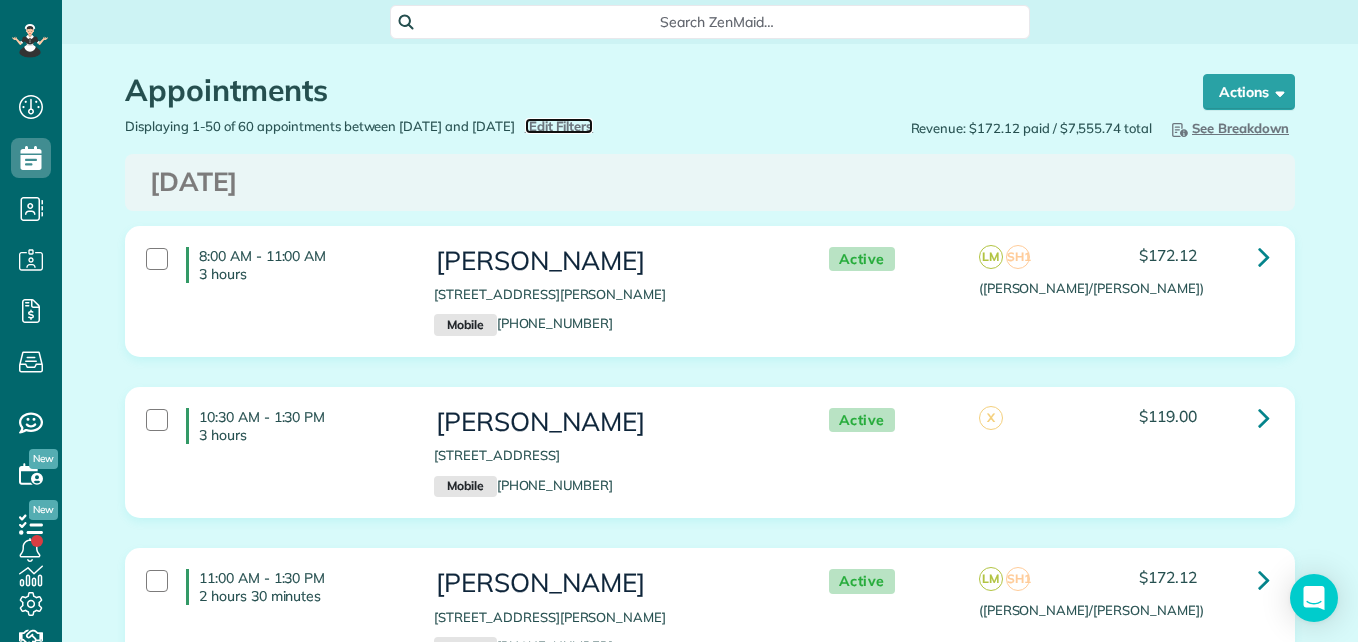 click on "Edit Filters" at bounding box center (561, 126) 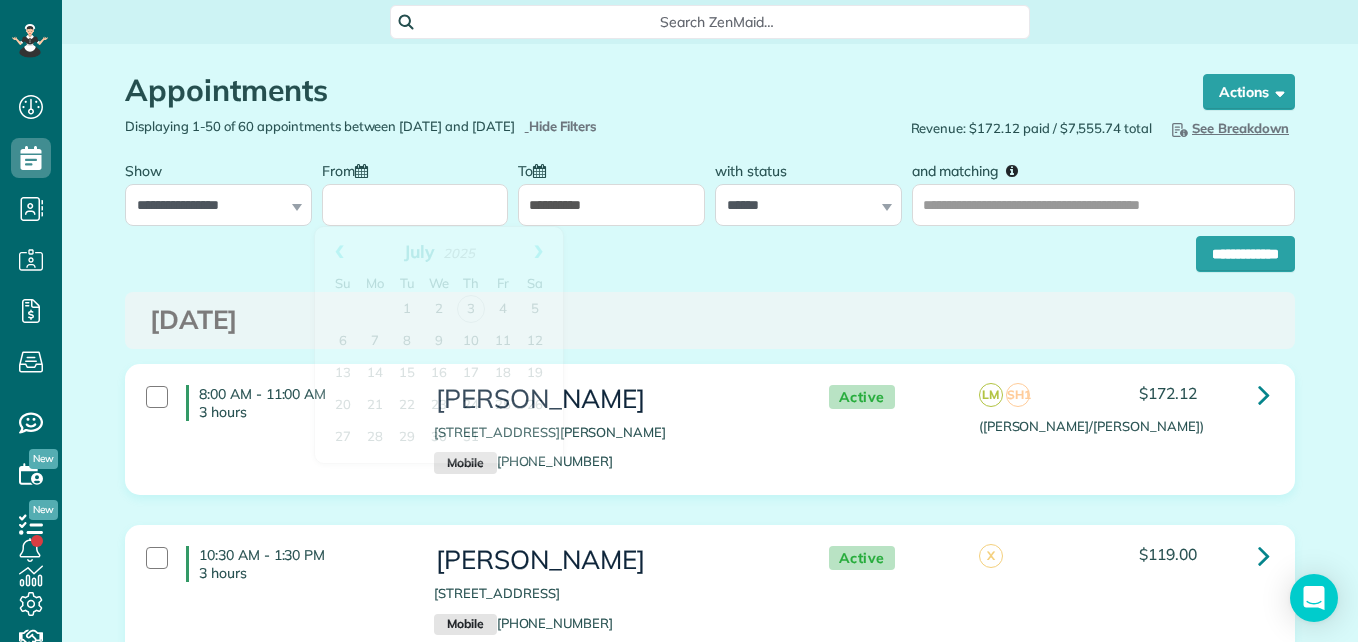 click on "From" at bounding box center [415, 205] 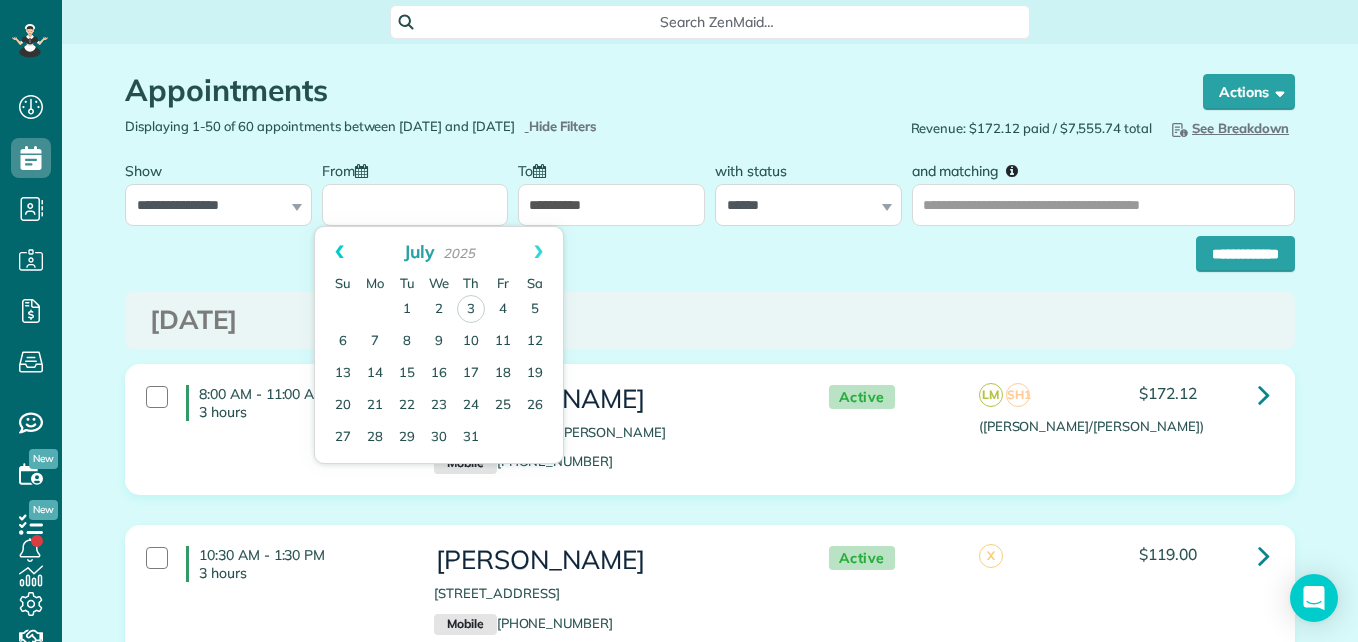 click on "Prev" at bounding box center [339, 252] 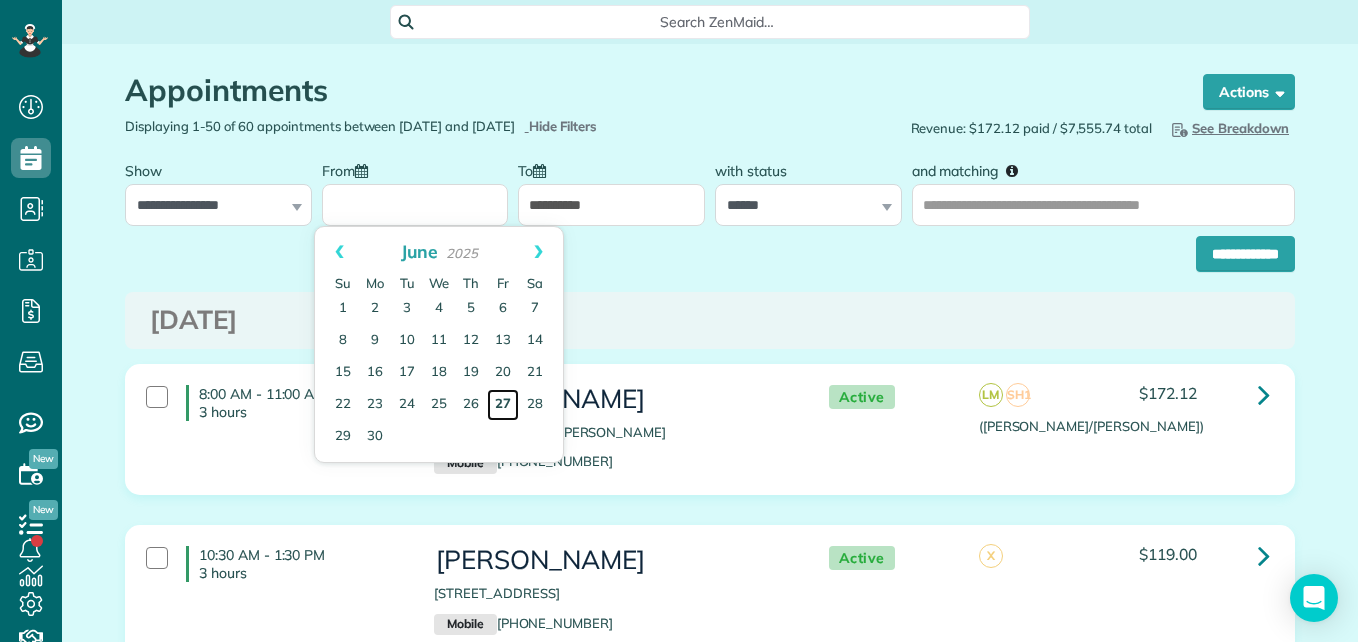 click on "27" at bounding box center (503, 405) 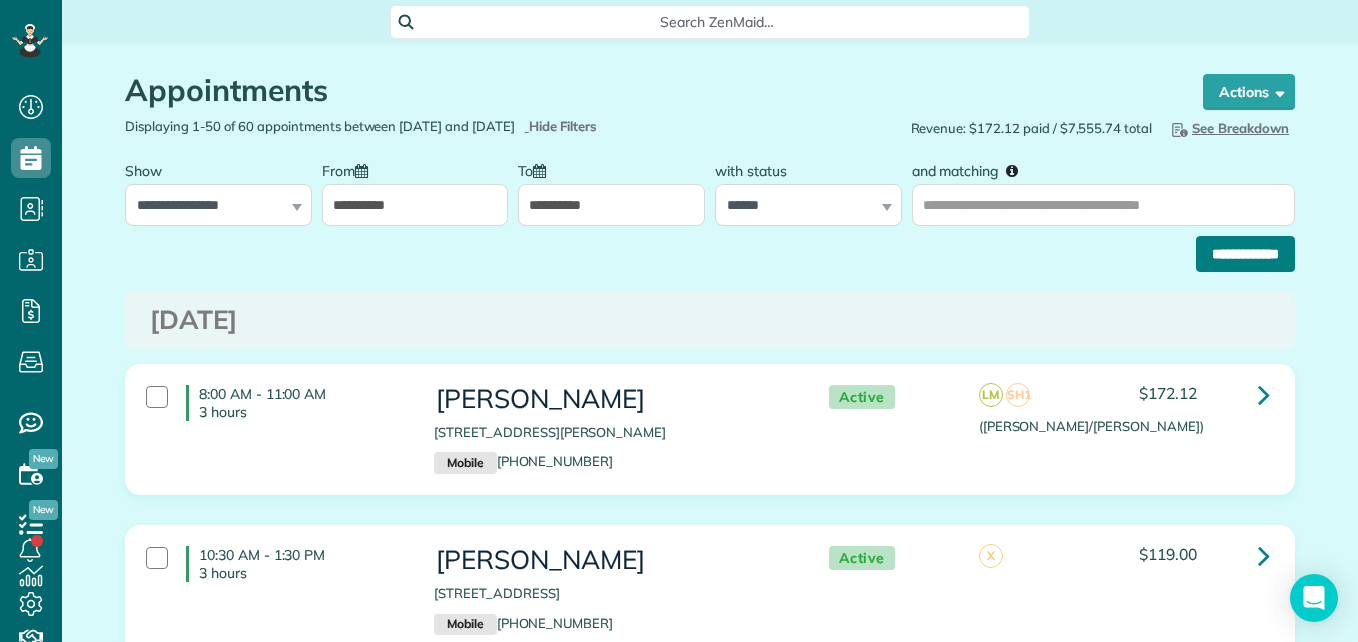 click on "**********" at bounding box center (1245, 254) 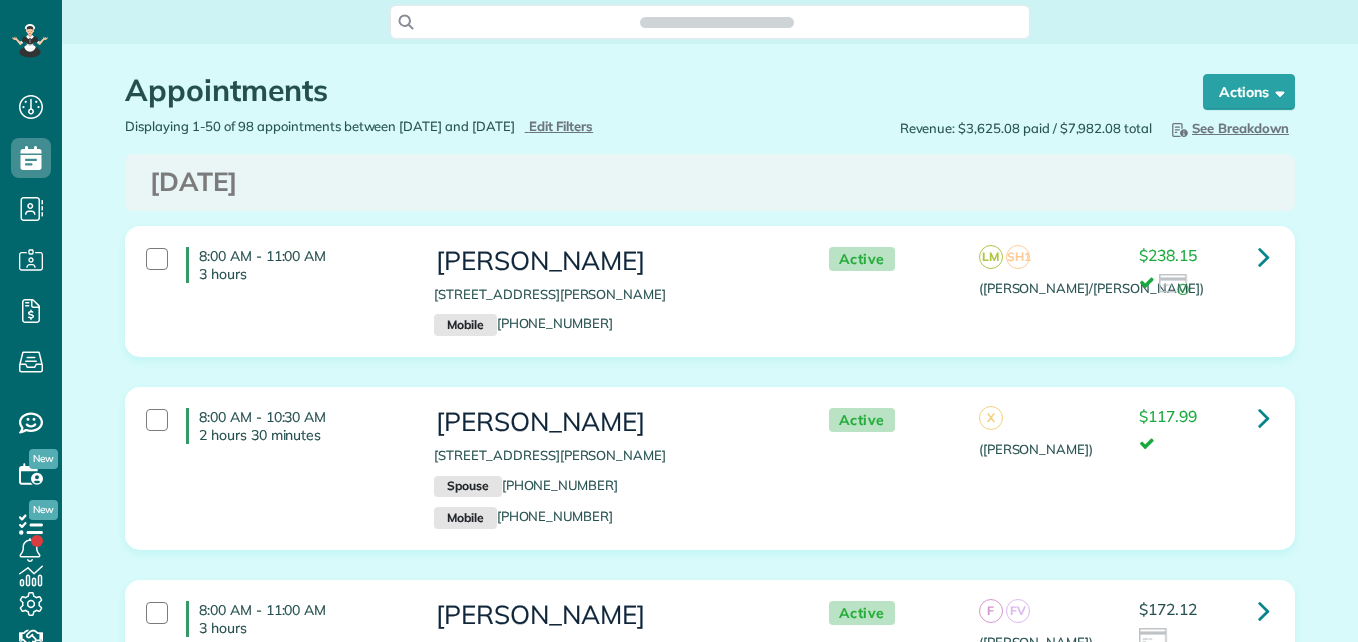 scroll, scrollTop: 0, scrollLeft: 0, axis: both 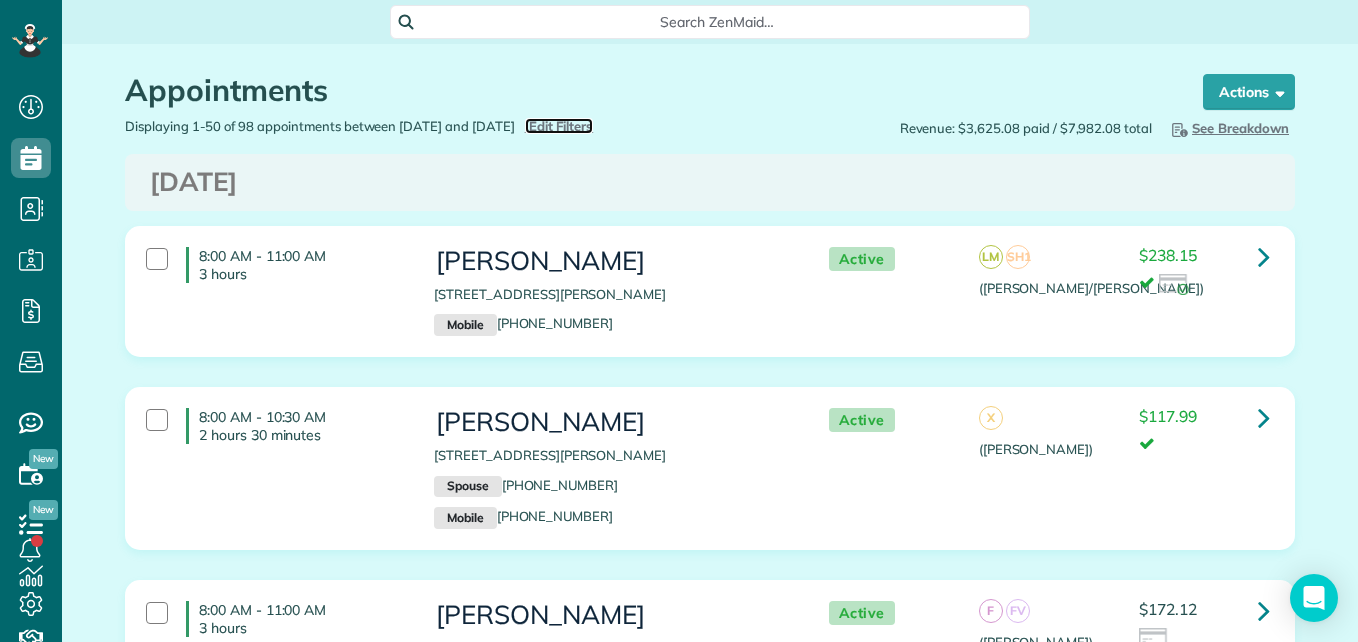 click on "Edit Filters" at bounding box center (561, 126) 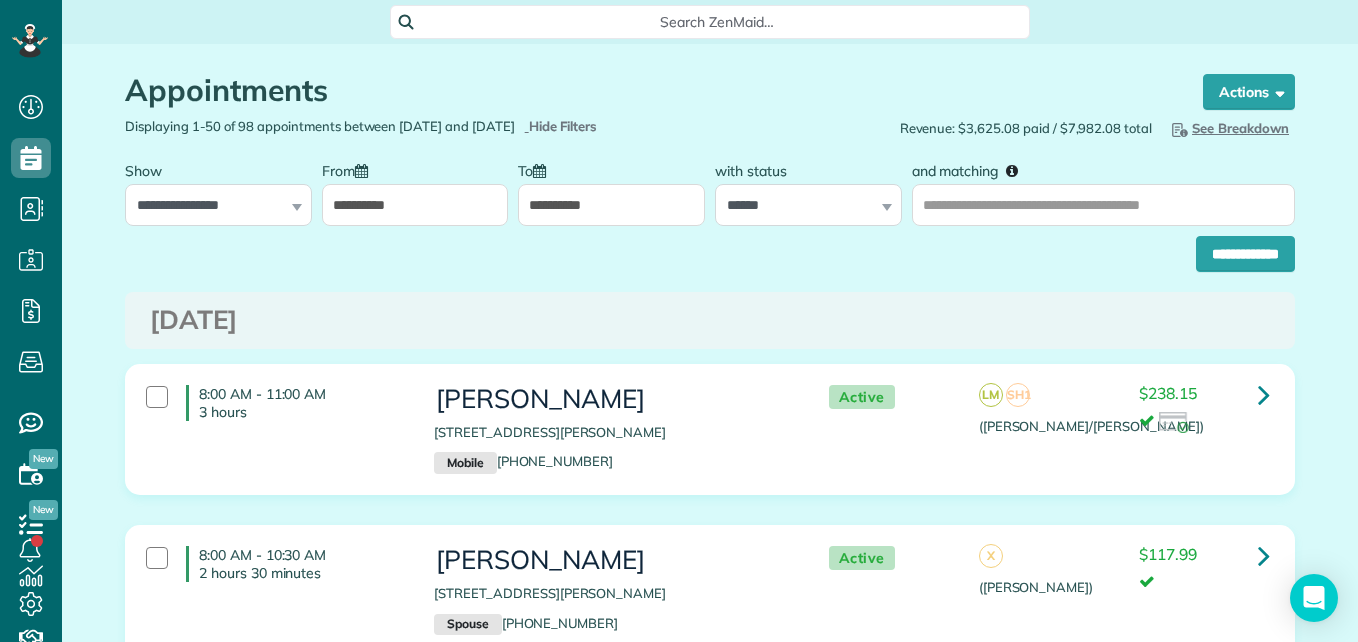 click on "**********" at bounding box center [415, 205] 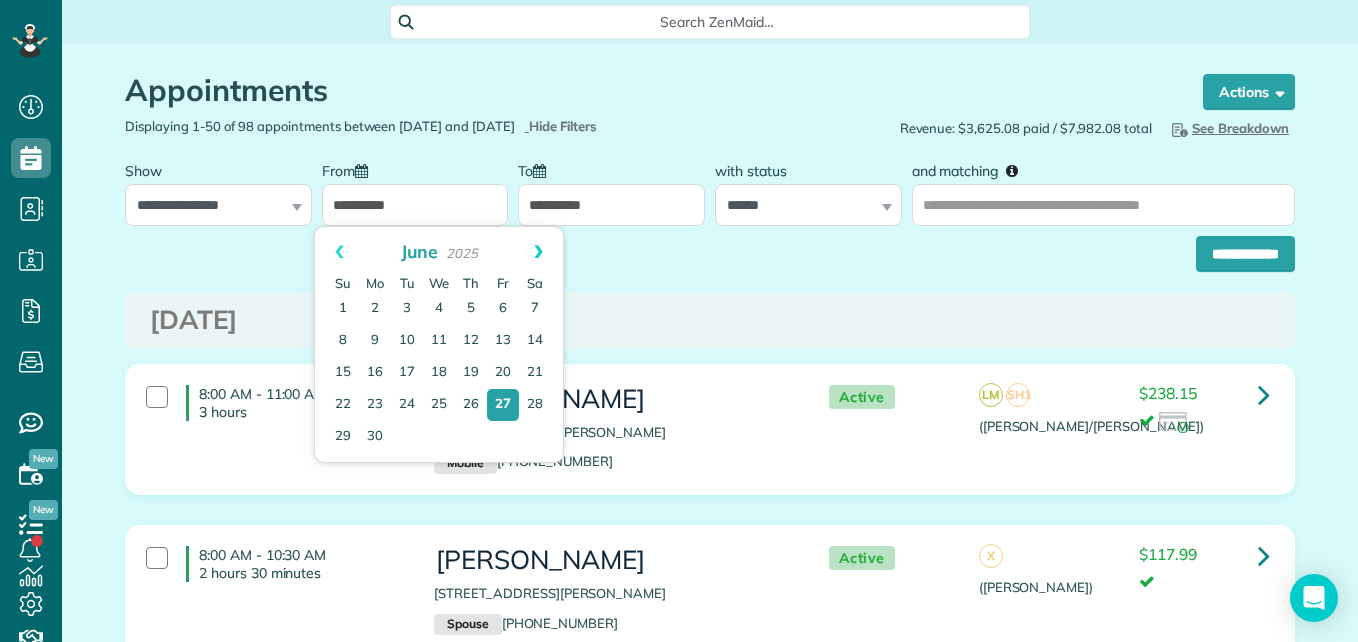 click on "Next" at bounding box center [538, 252] 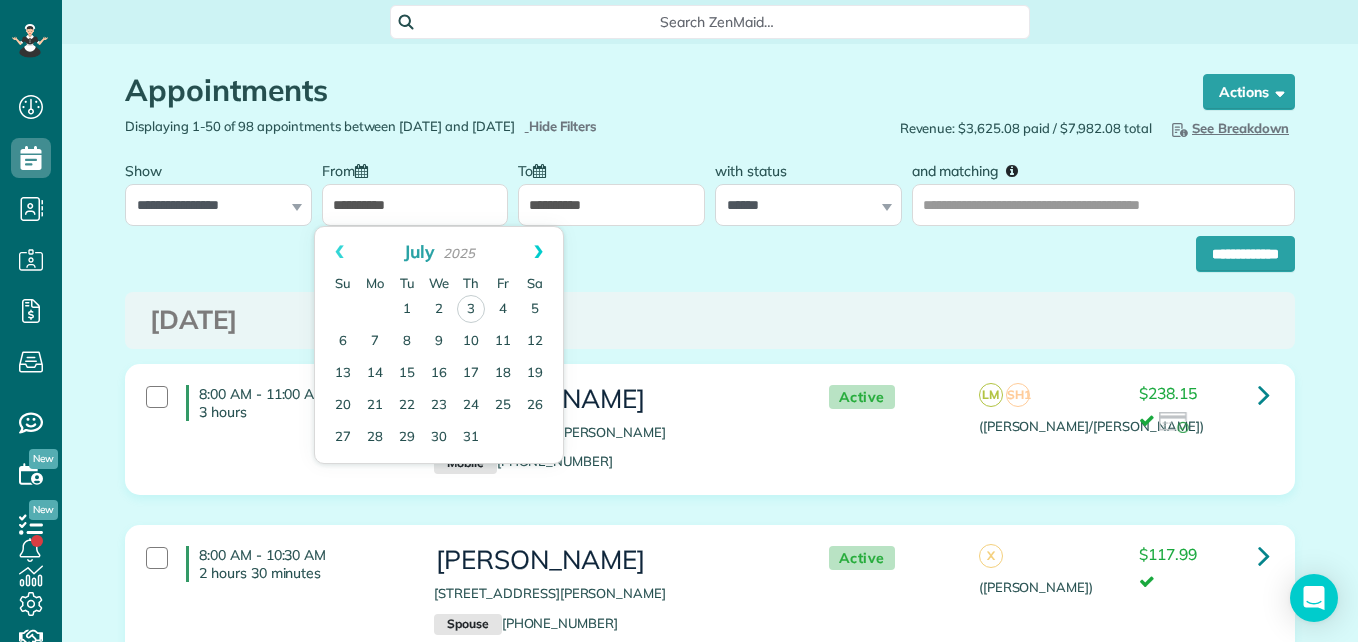 click on "Next" at bounding box center (538, 252) 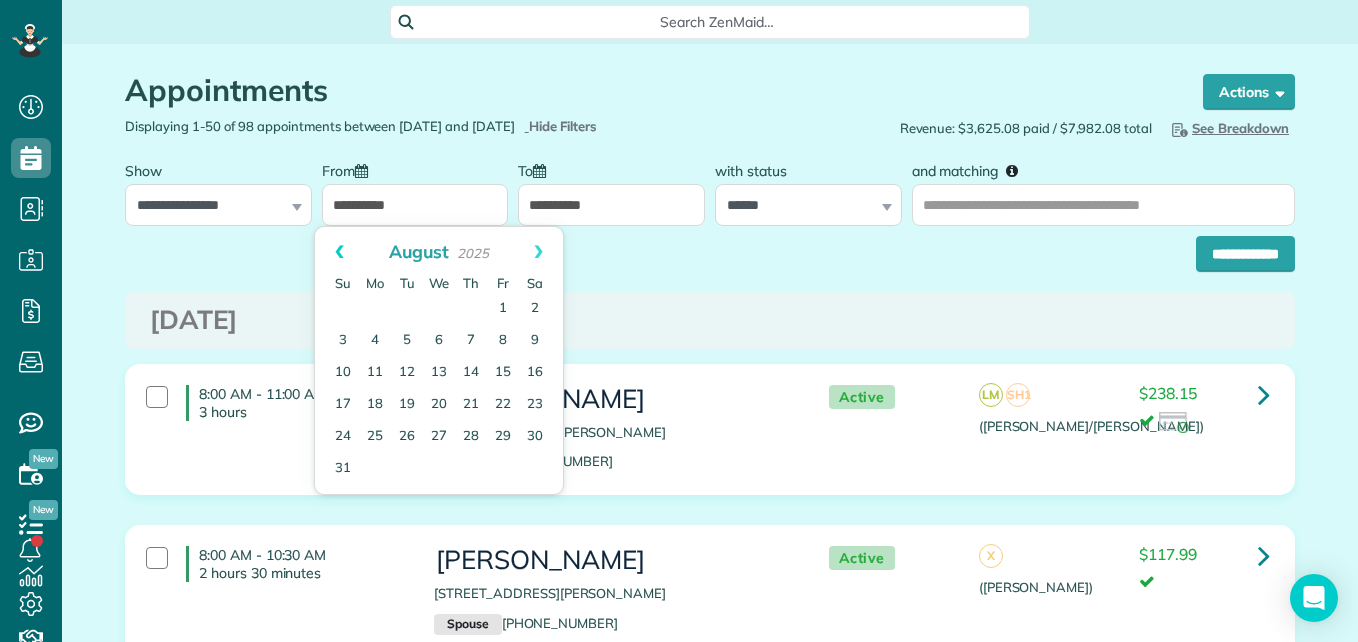 click on "Prev" at bounding box center (339, 252) 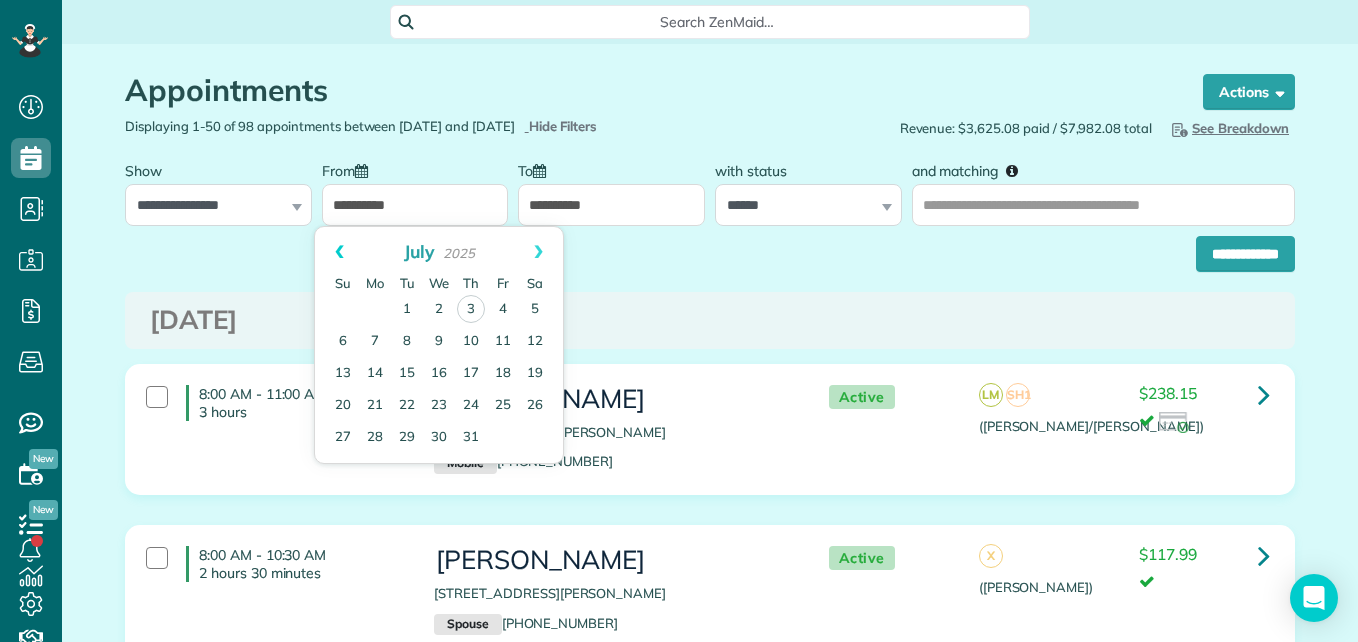 click on "Prev" at bounding box center [339, 252] 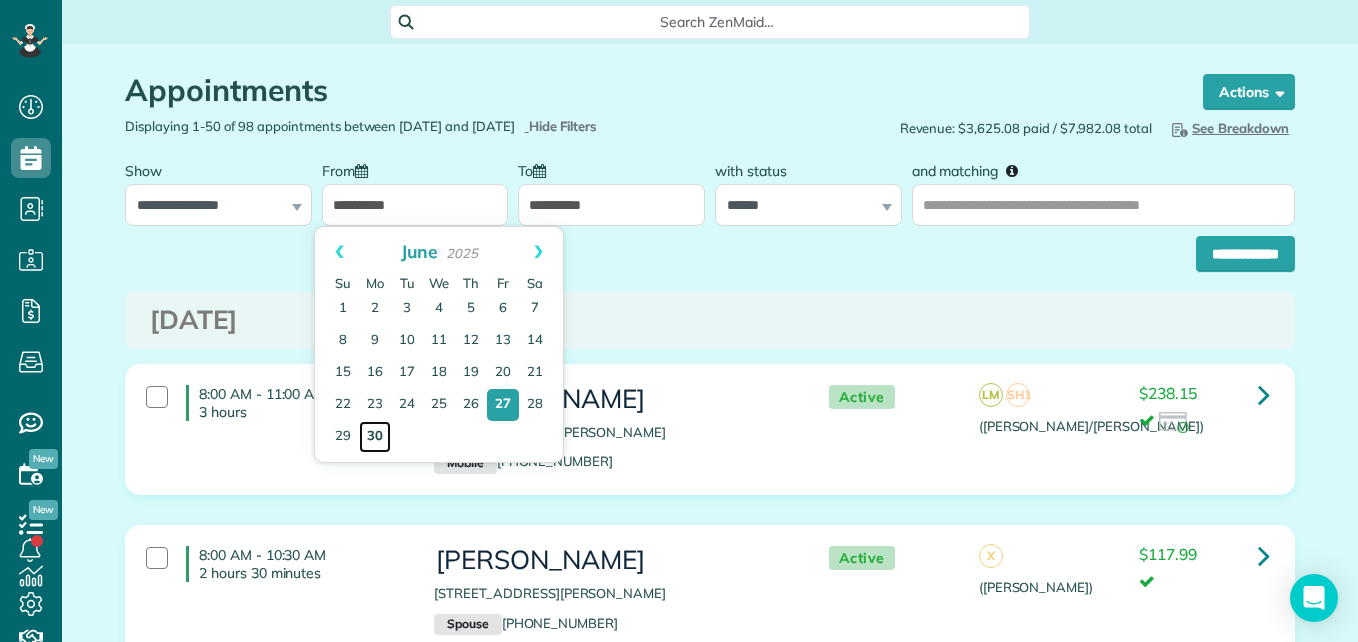 click on "30" at bounding box center (375, 437) 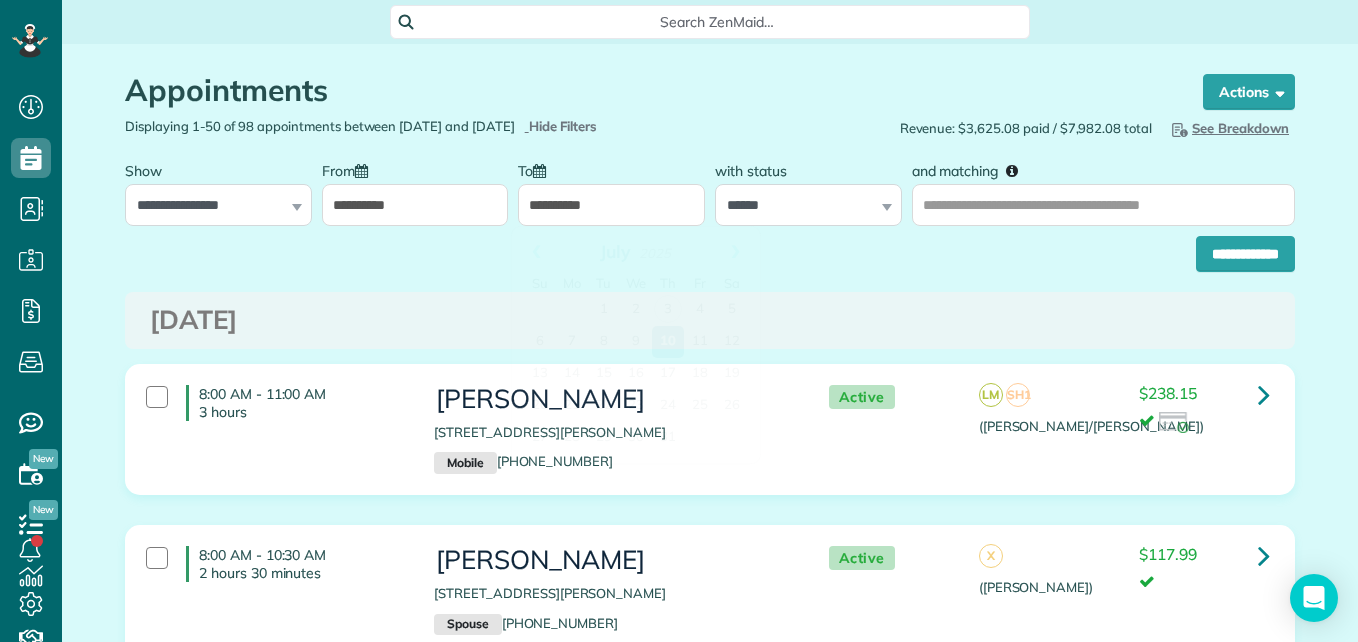 click on "**********" at bounding box center (611, 205) 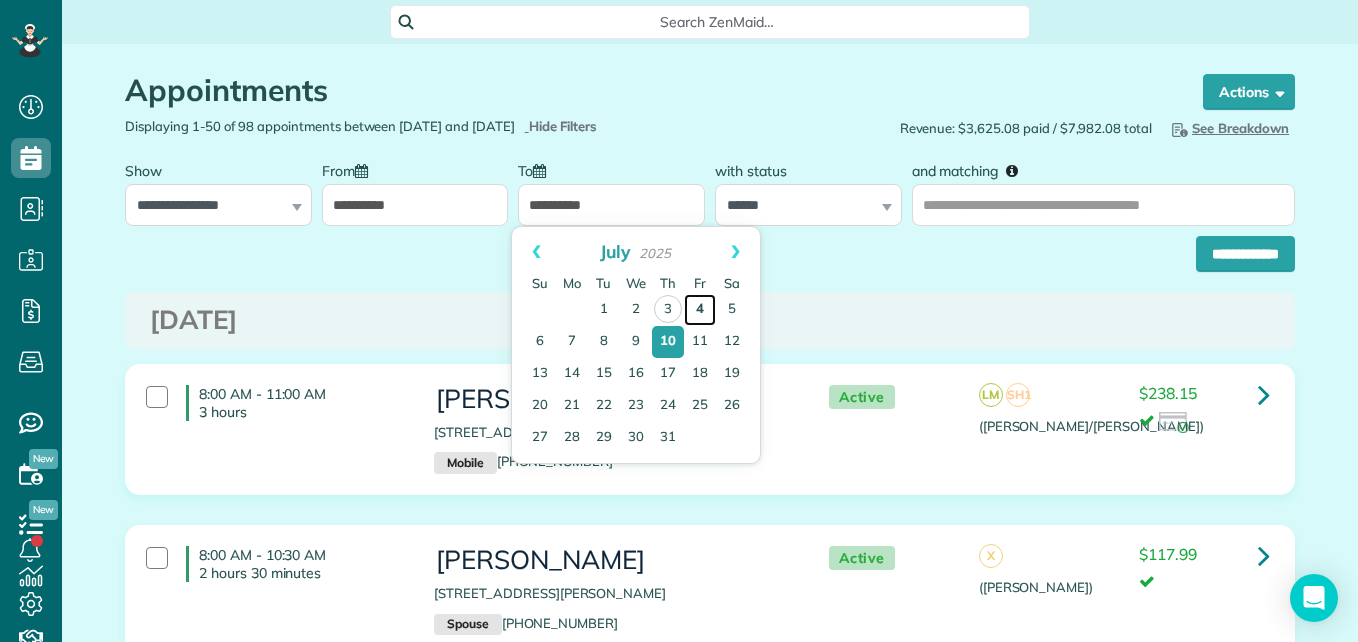 click on "4" at bounding box center [700, 310] 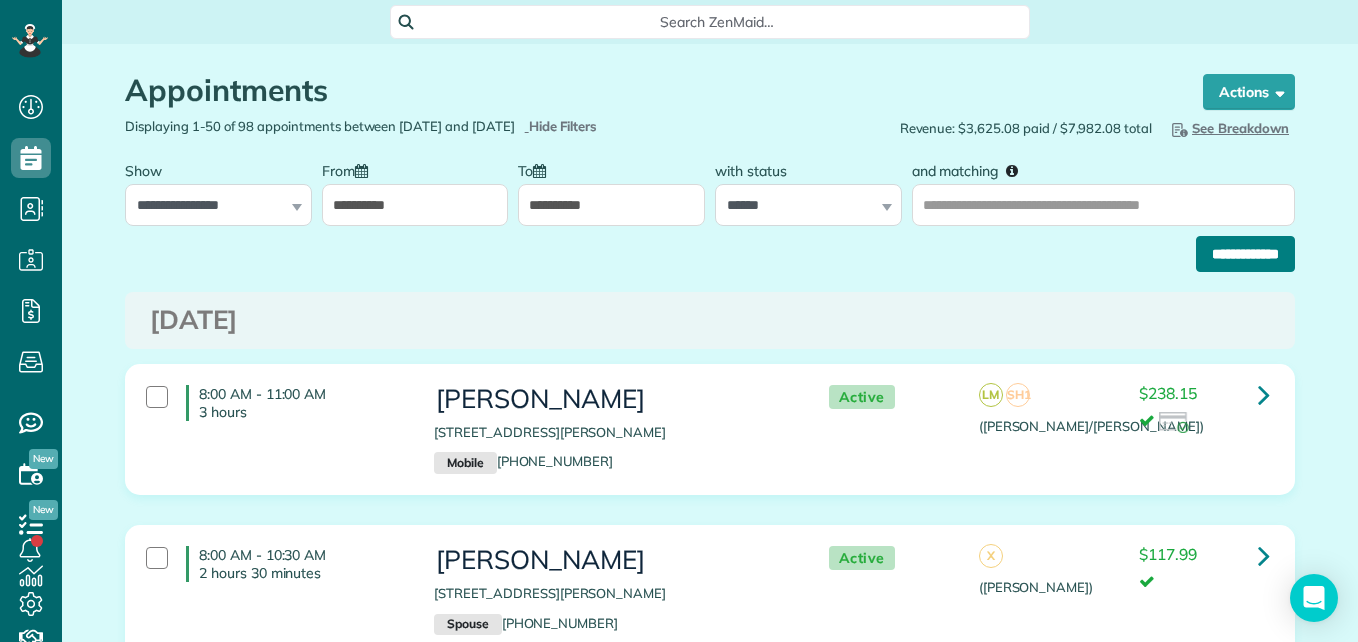 click on "**********" at bounding box center (1245, 254) 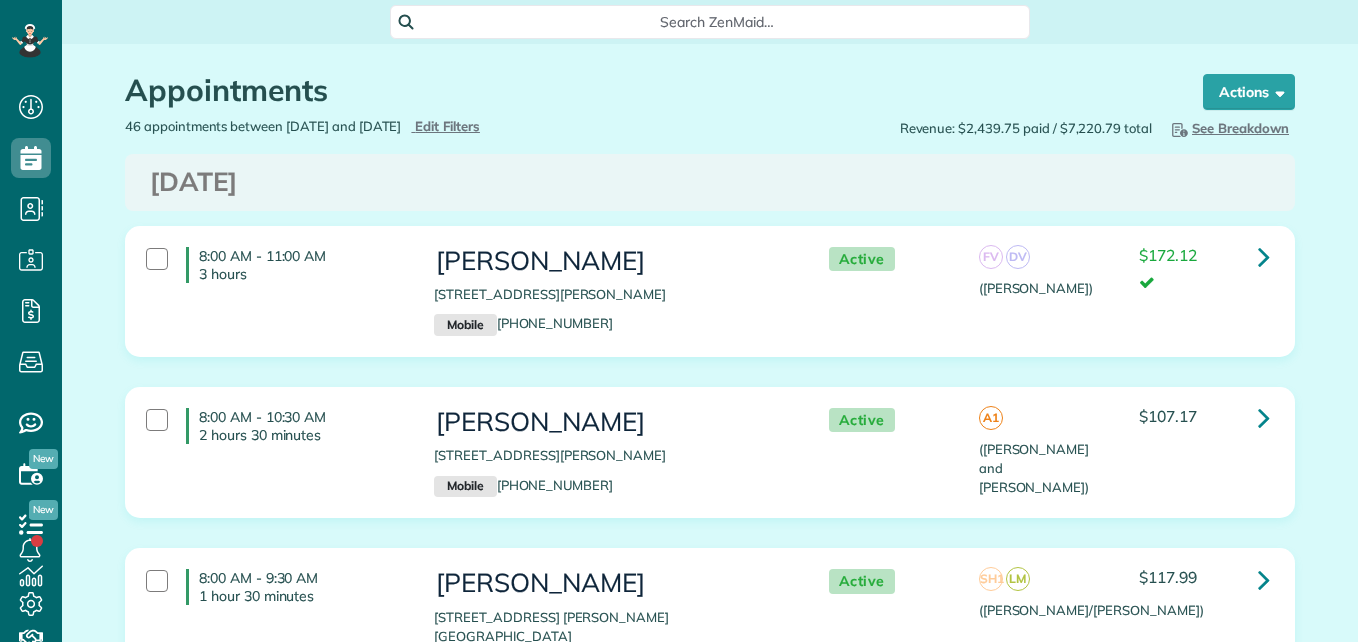 scroll, scrollTop: 0, scrollLeft: 0, axis: both 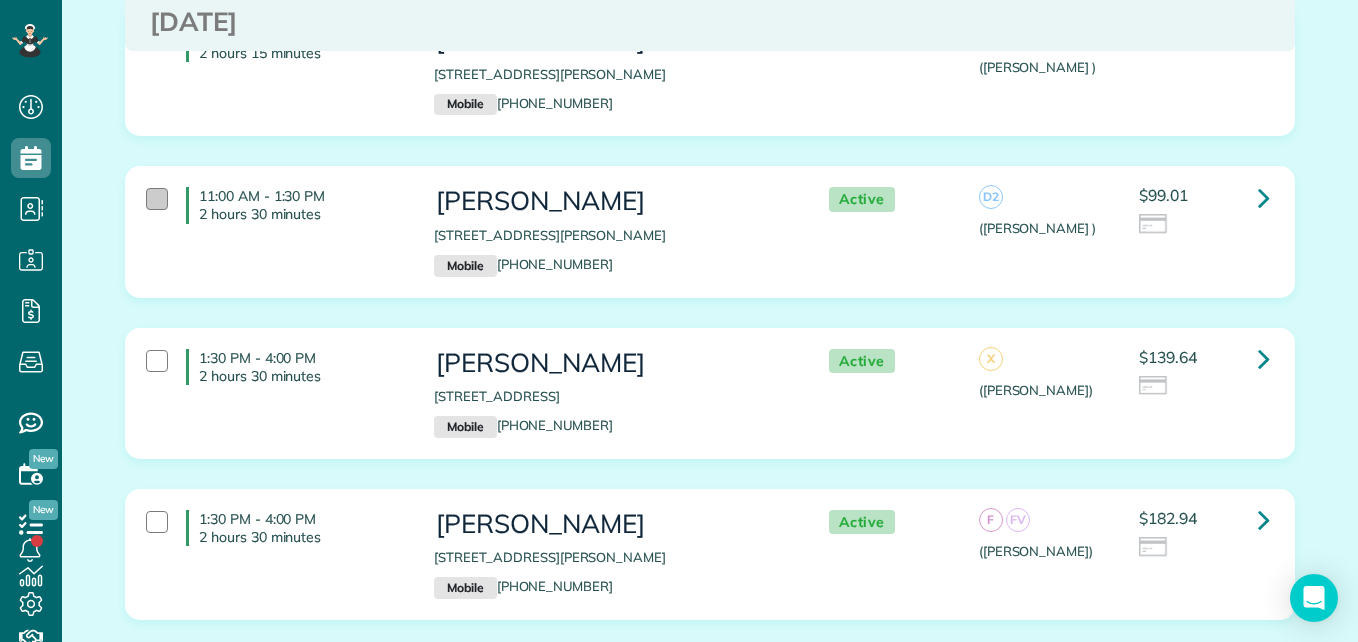 click at bounding box center [157, 199] 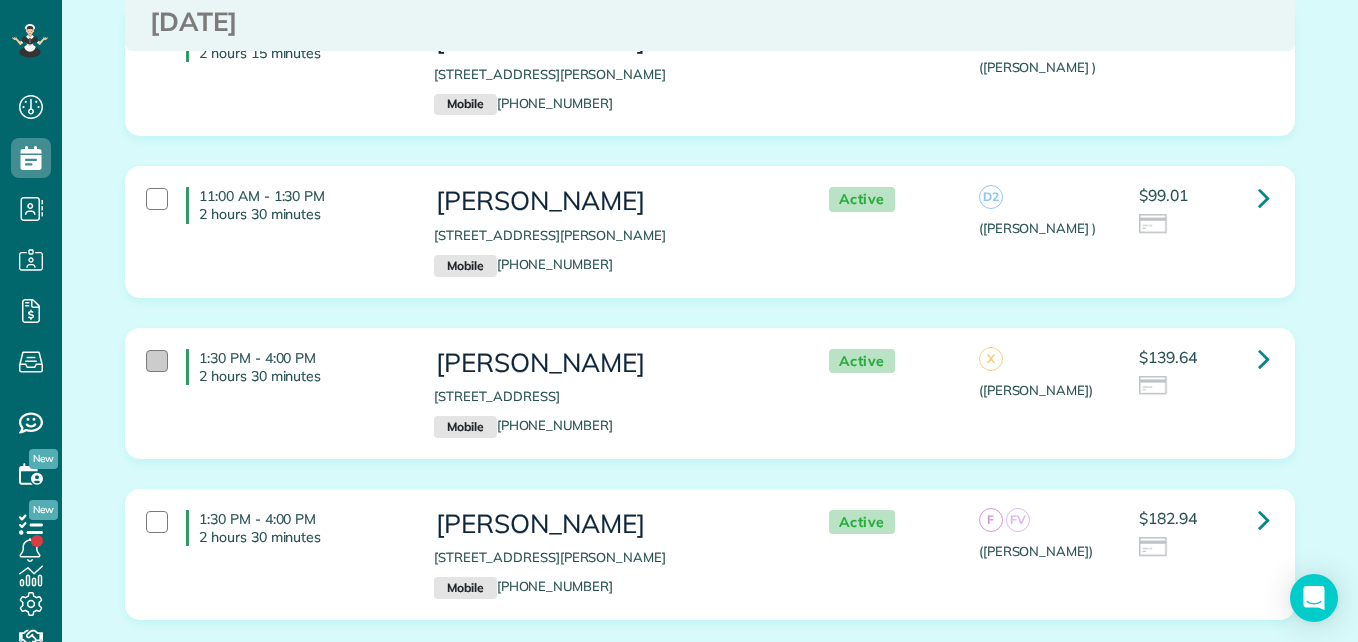 click at bounding box center (157, 361) 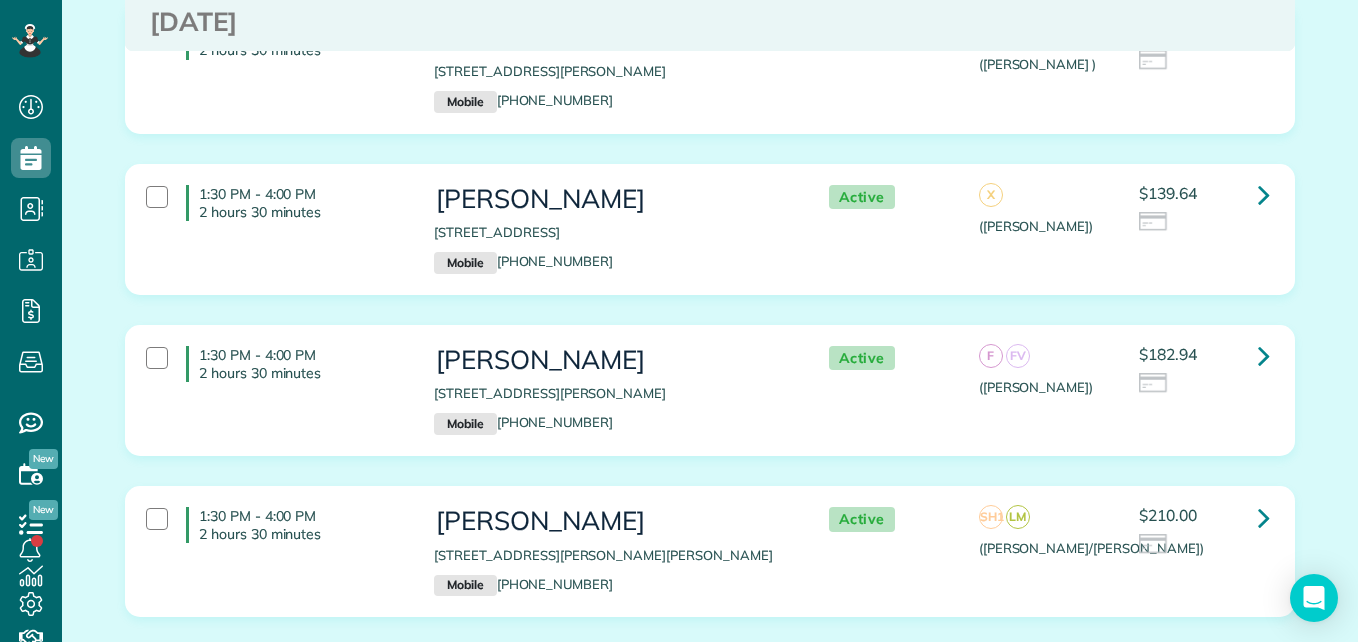scroll, scrollTop: 6033, scrollLeft: 0, axis: vertical 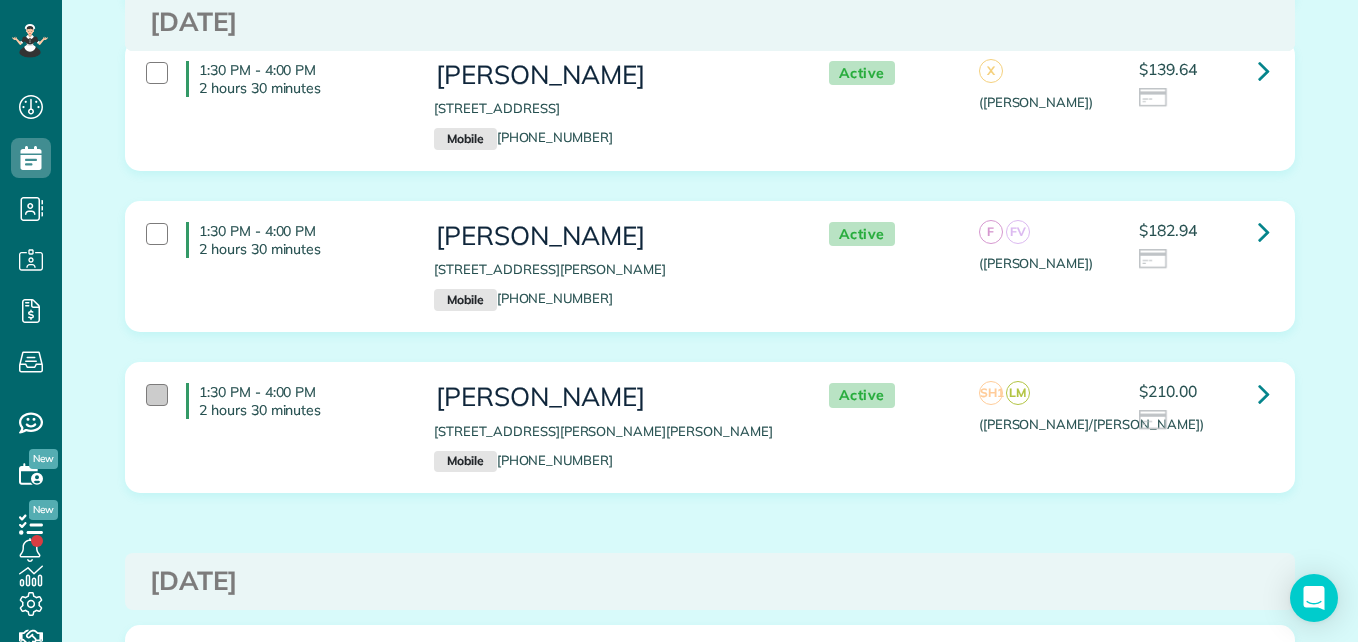 click at bounding box center [157, 395] 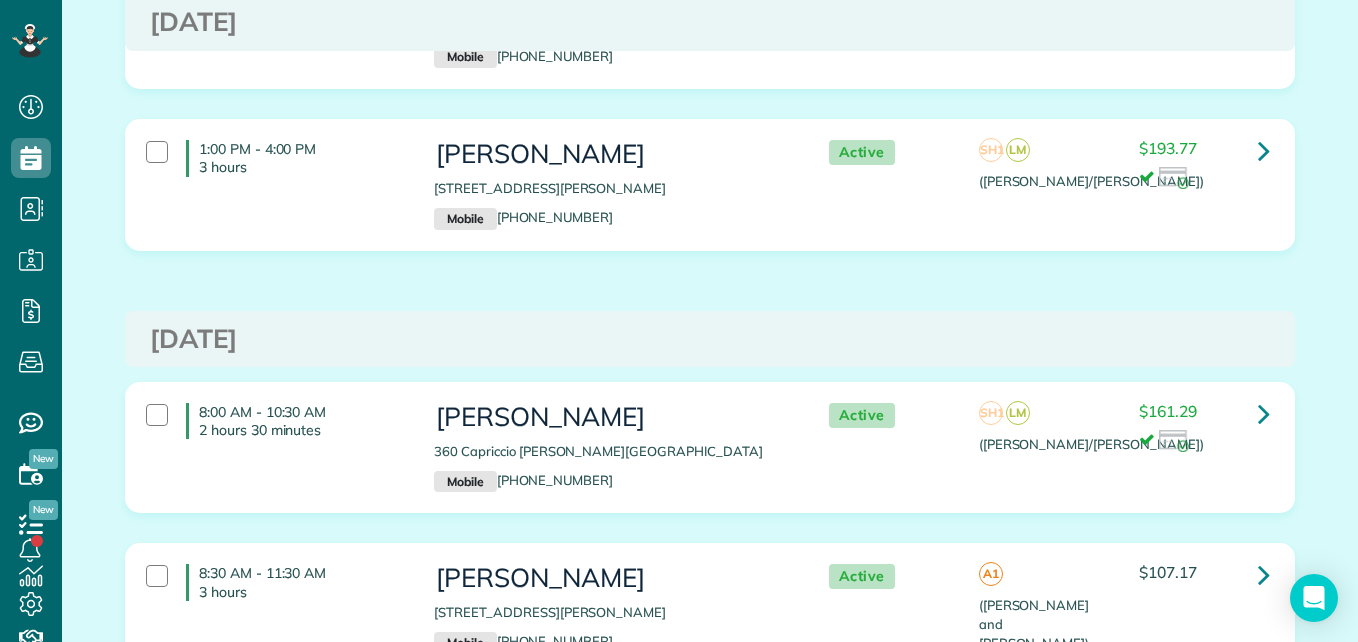 scroll, scrollTop: 0, scrollLeft: 0, axis: both 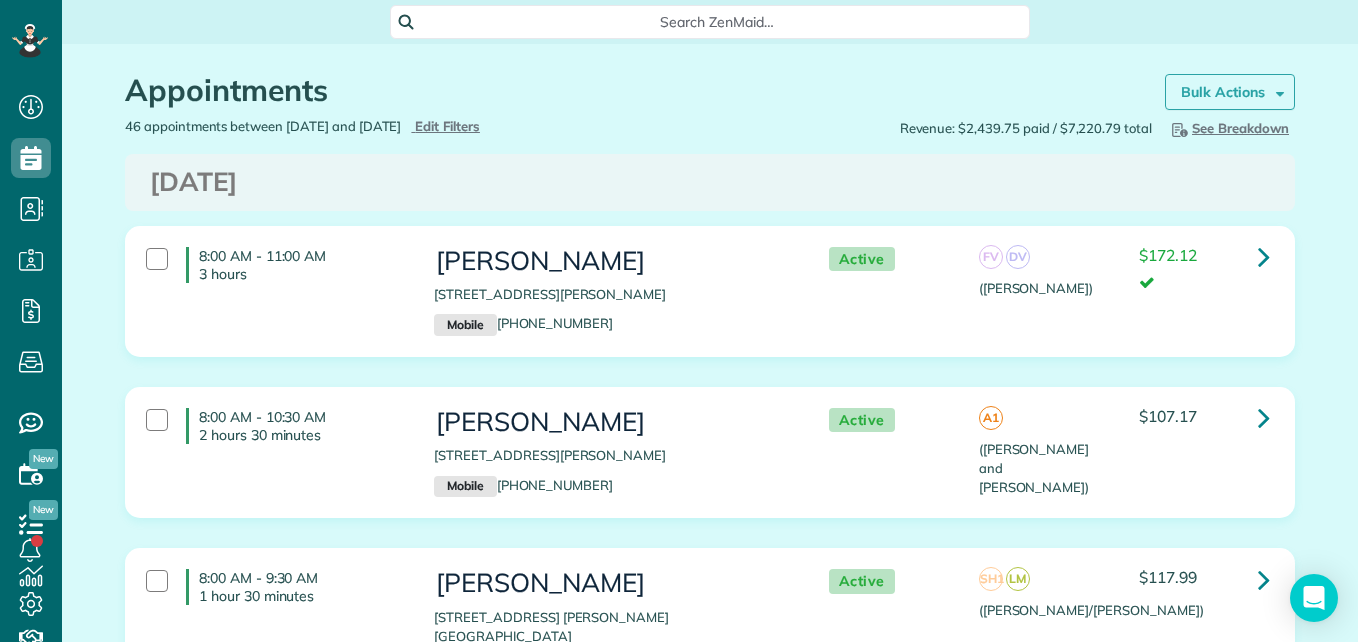 click on "Bulk Actions" at bounding box center [1230, 92] 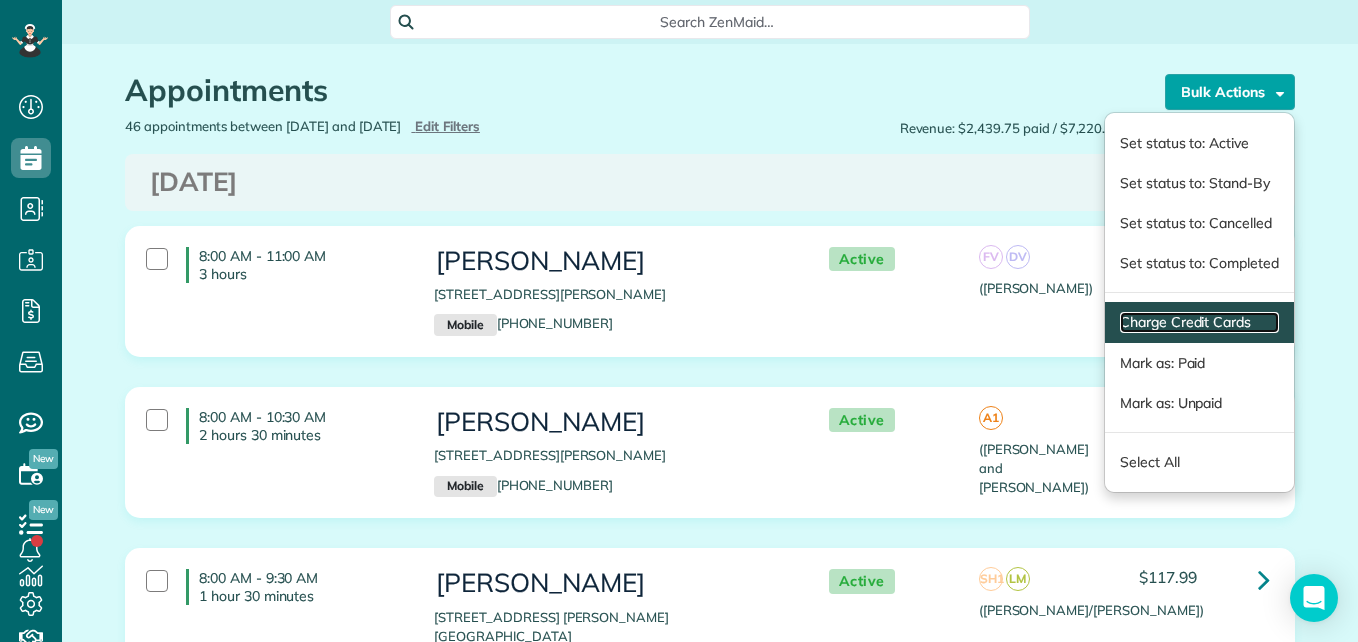 click on "Charge Credit Cards" at bounding box center (1199, 322) 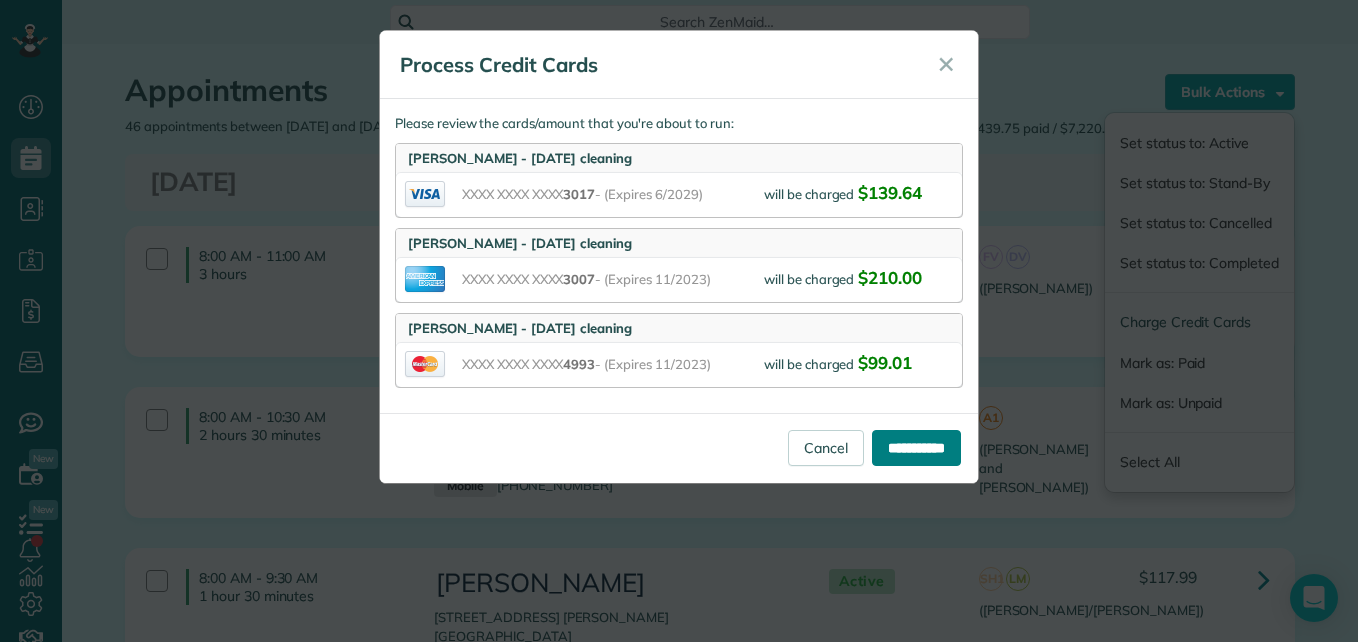 click on "**********" at bounding box center (916, 448) 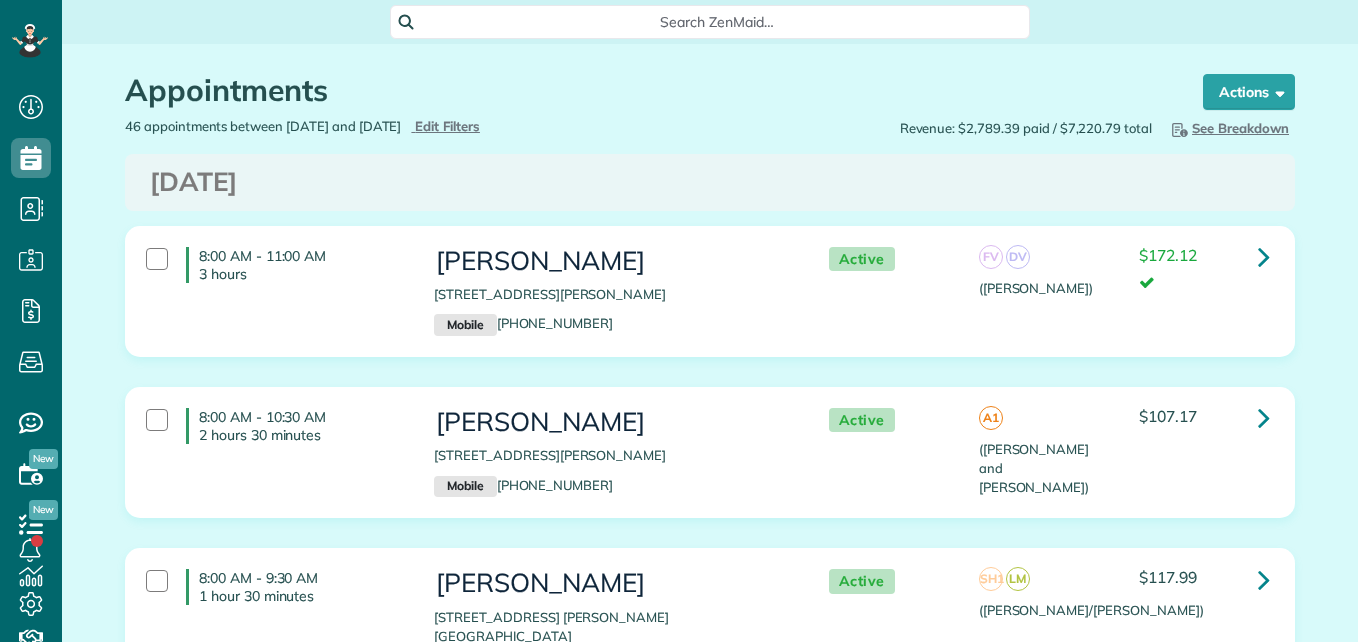 scroll, scrollTop: 0, scrollLeft: 0, axis: both 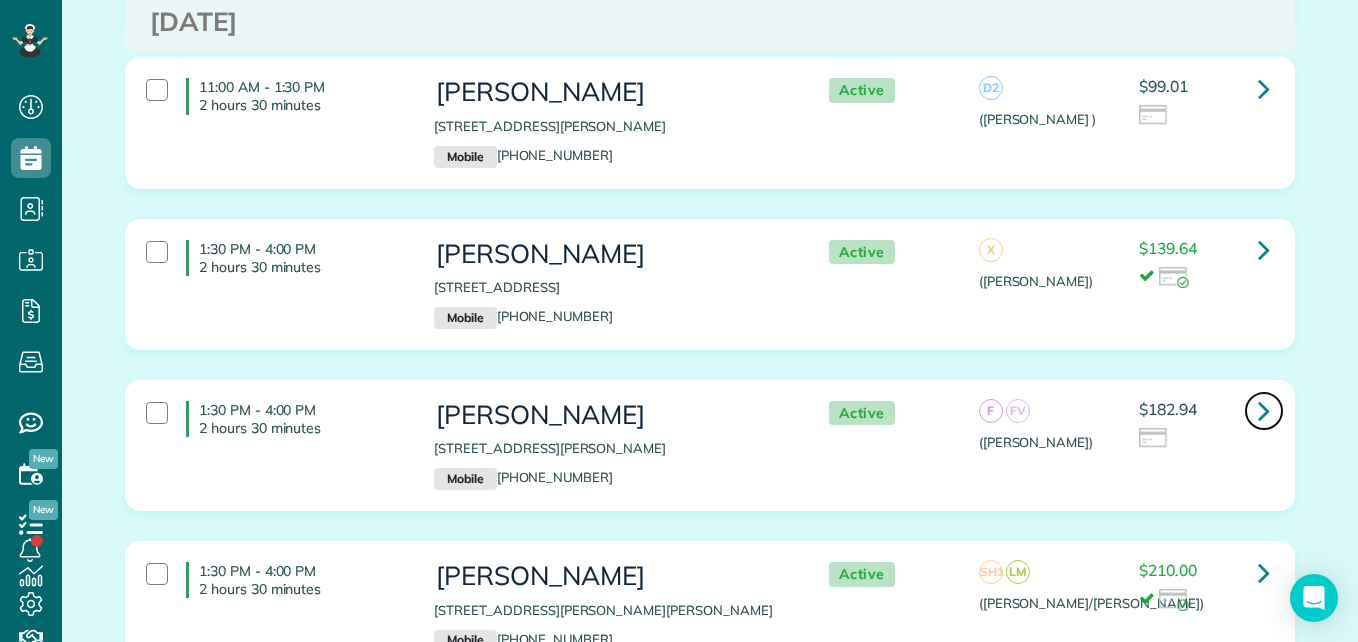 click at bounding box center (1264, 410) 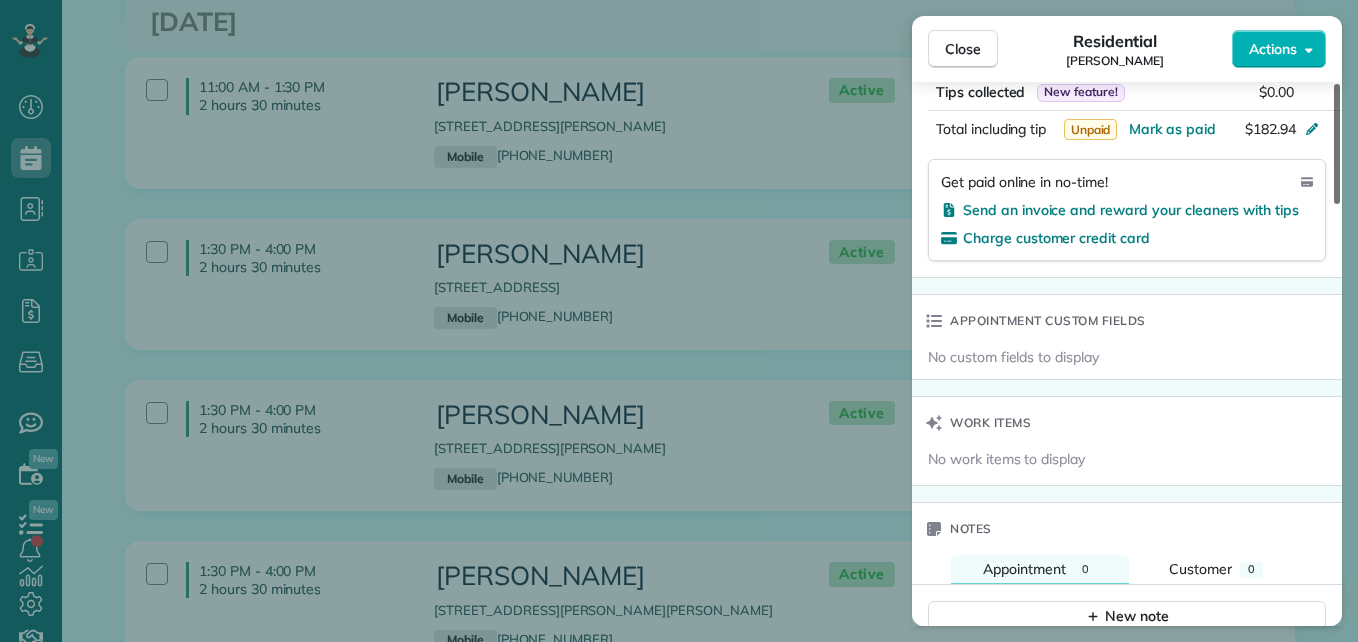scroll, scrollTop: 1309, scrollLeft: 0, axis: vertical 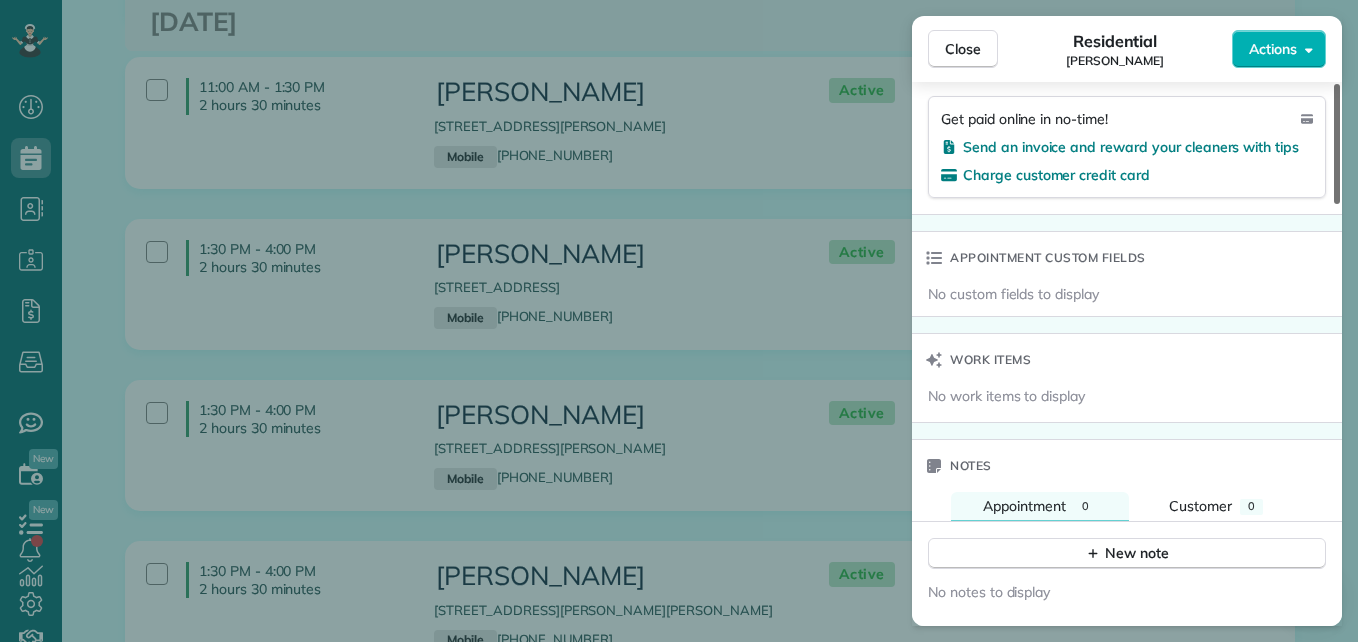 drag, startPoint x: 1339, startPoint y: 178, endPoint x: 1361, endPoint y: 468, distance: 290.83328 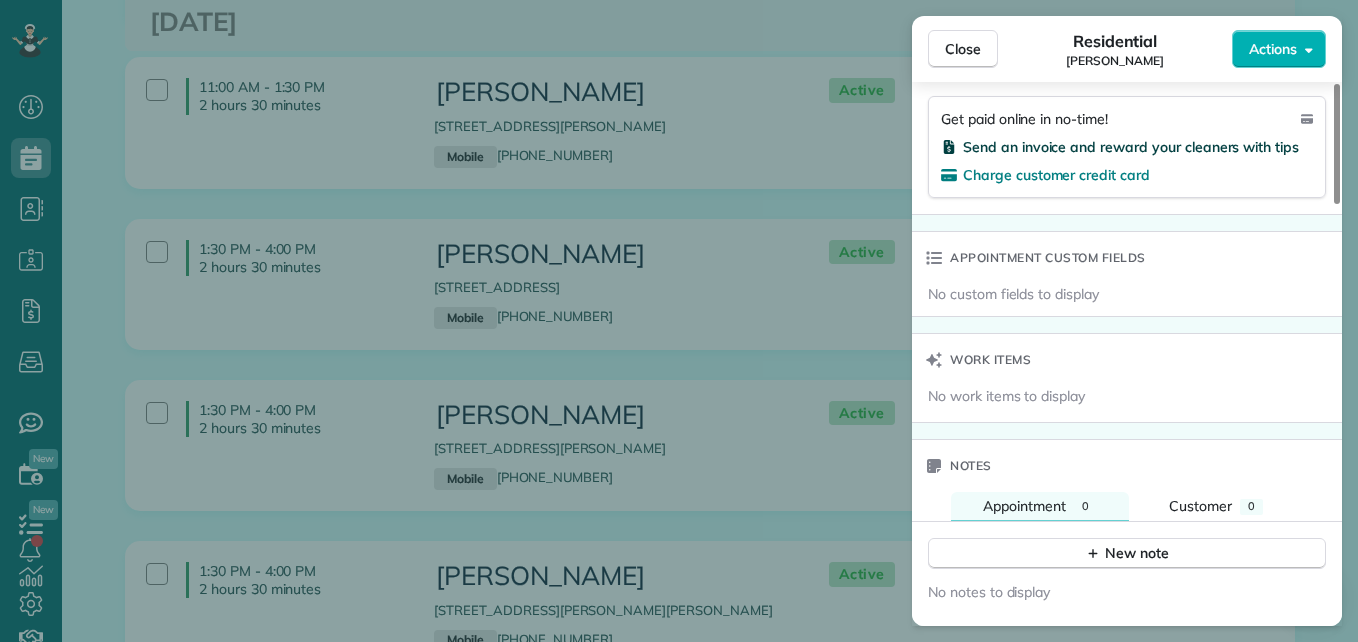 click on "Send an invoice and reward your cleaners with tips" at bounding box center [1131, 147] 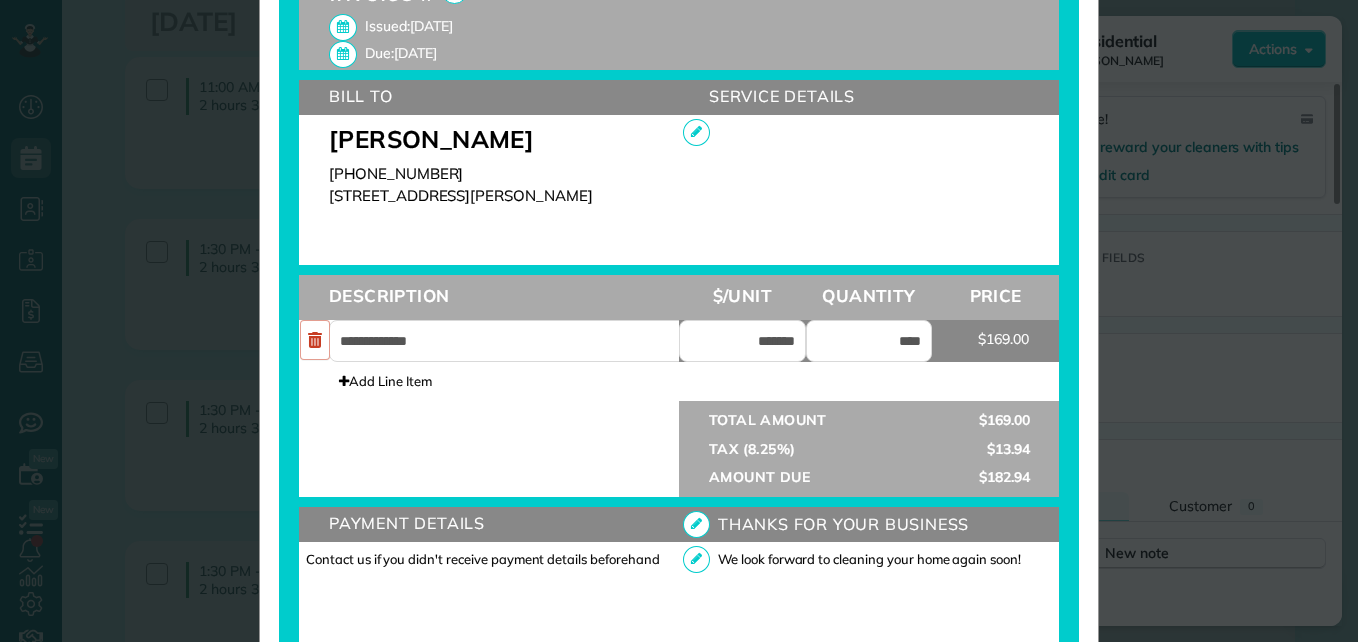 scroll, scrollTop: 565, scrollLeft: 0, axis: vertical 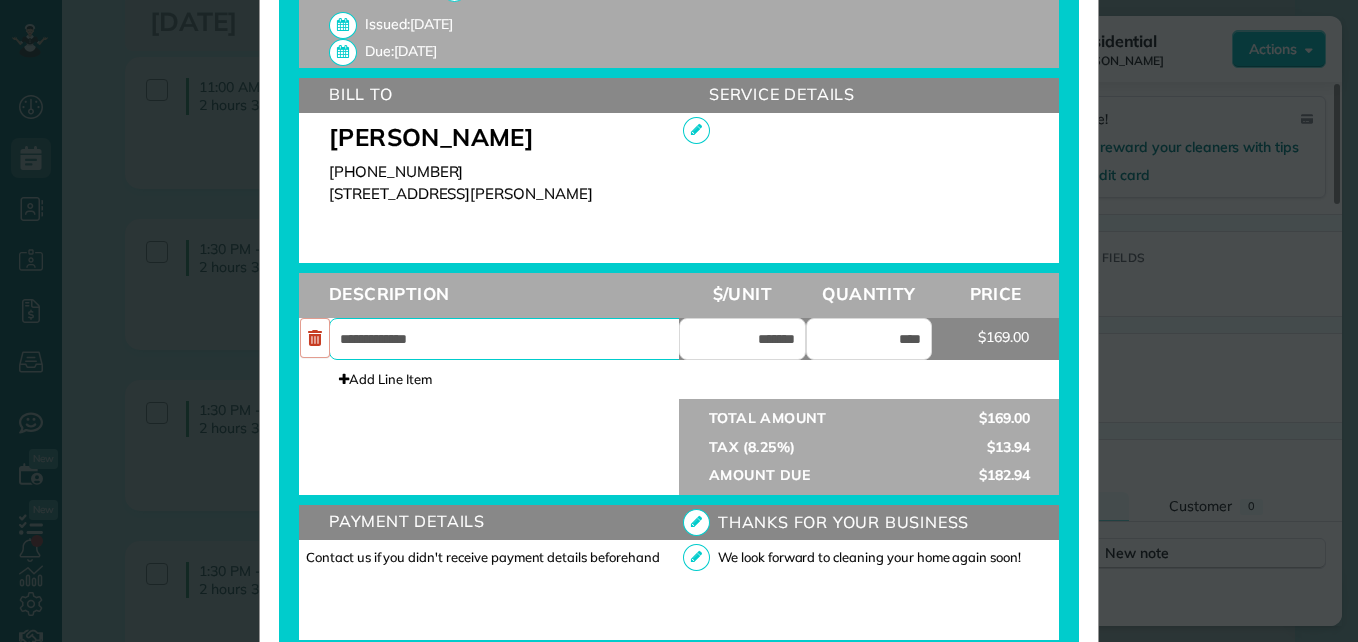 drag, startPoint x: 596, startPoint y: 347, endPoint x: 54, endPoint y: 358, distance: 542.11163 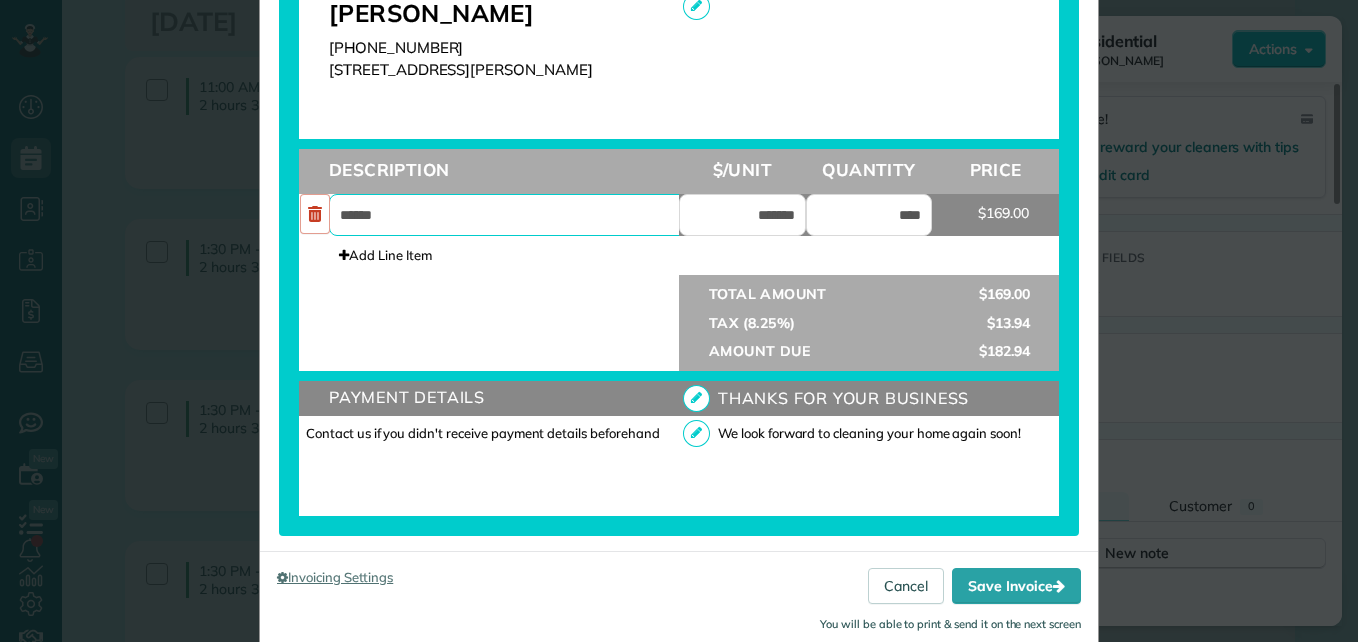 scroll, scrollTop: 728, scrollLeft: 0, axis: vertical 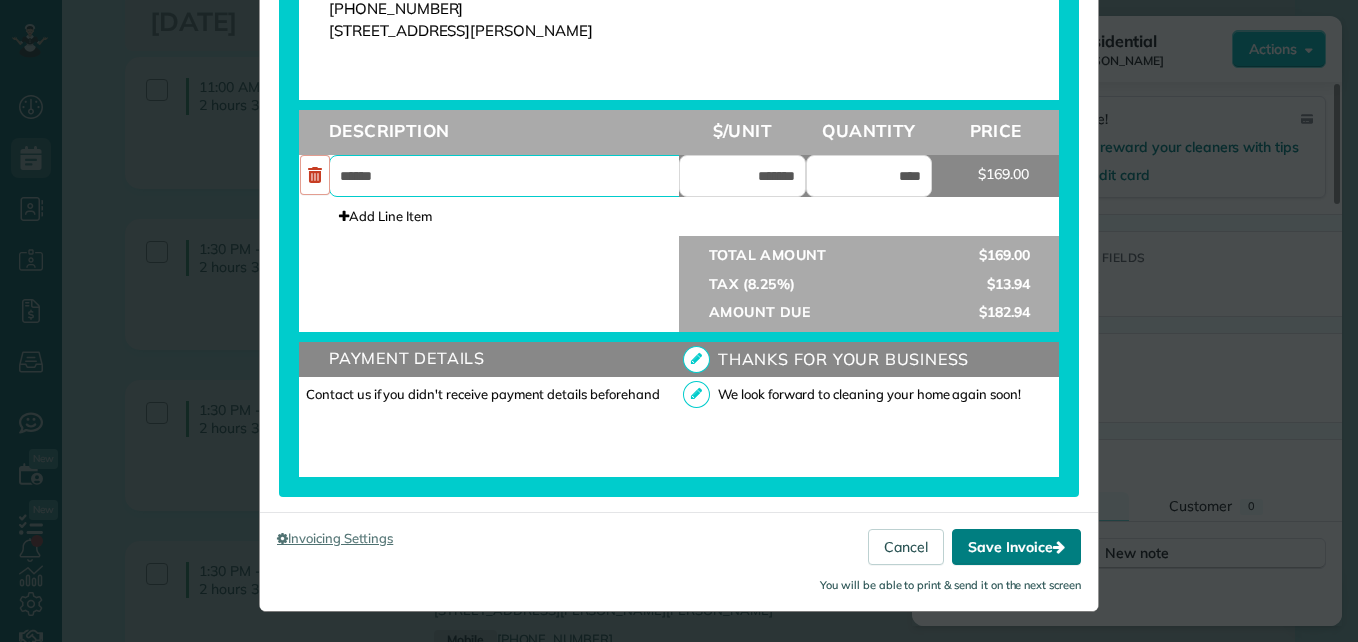 type on "******" 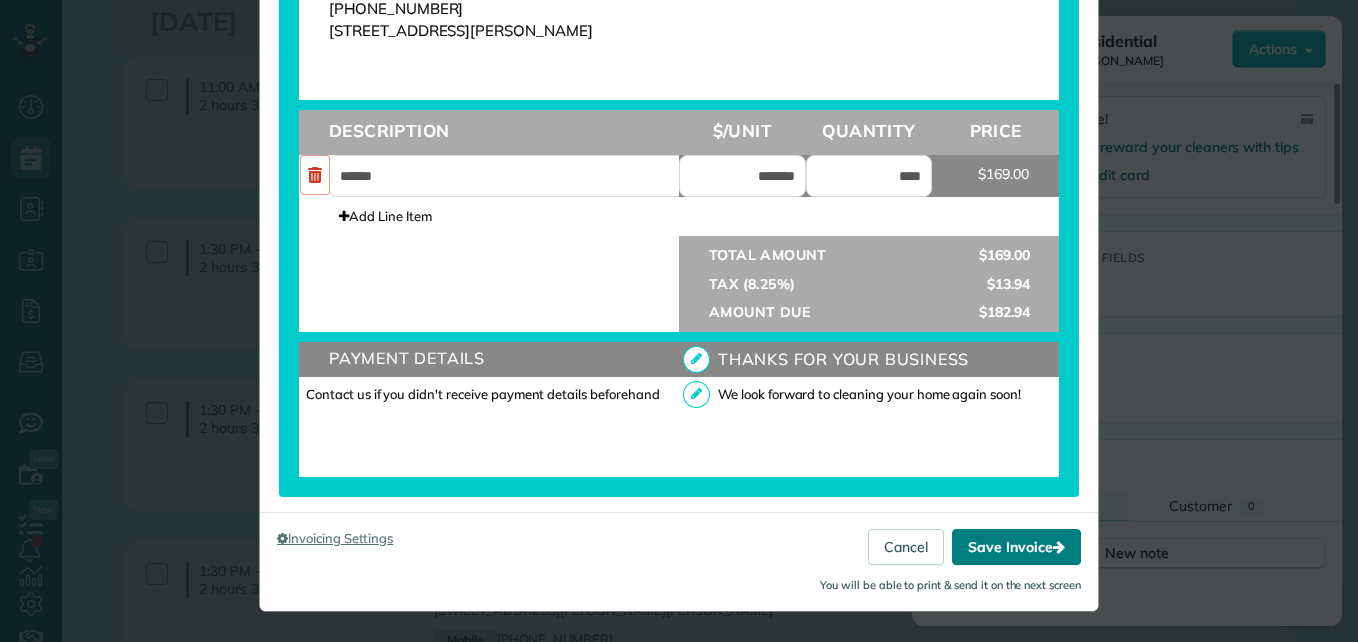 click on "Save Invoice" at bounding box center (1016, 547) 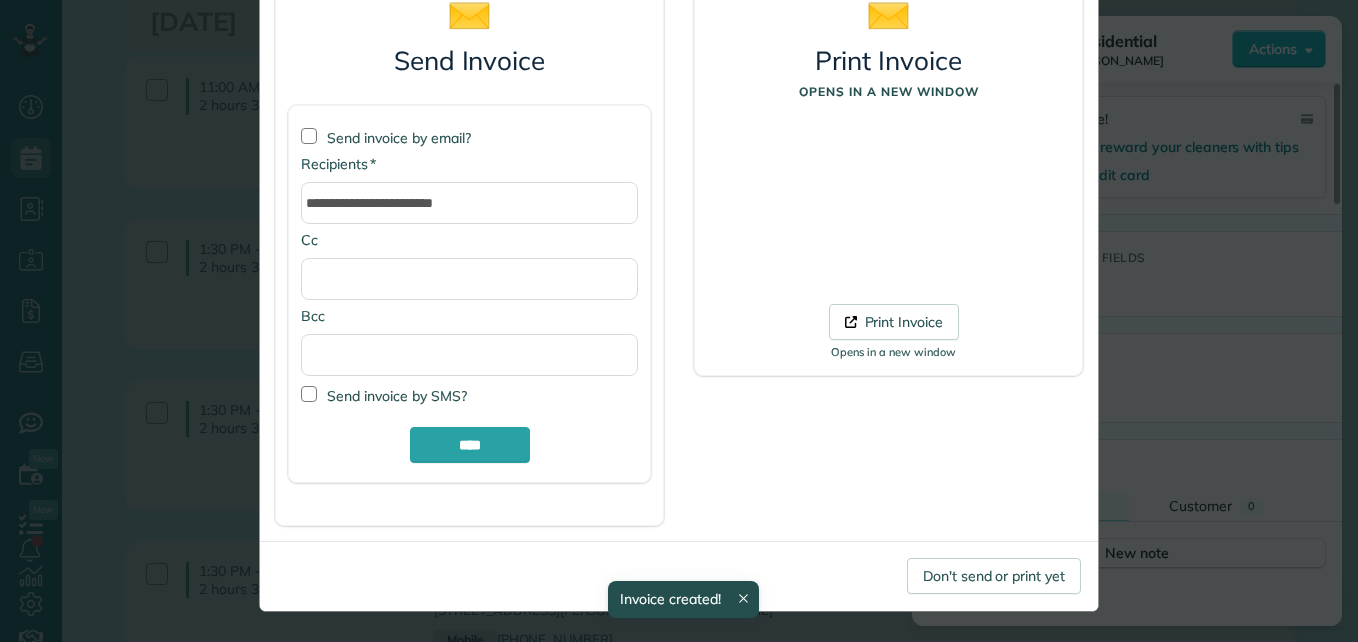 scroll, scrollTop: 168, scrollLeft: 0, axis: vertical 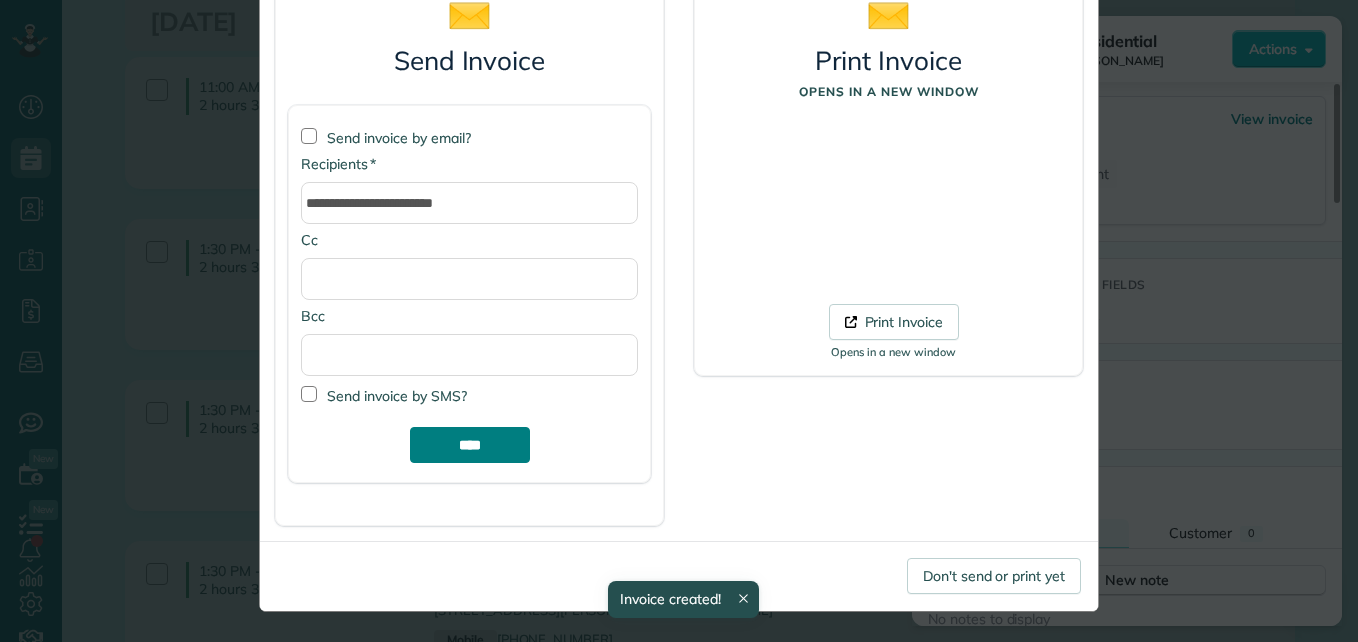 click on "****" at bounding box center (470, 445) 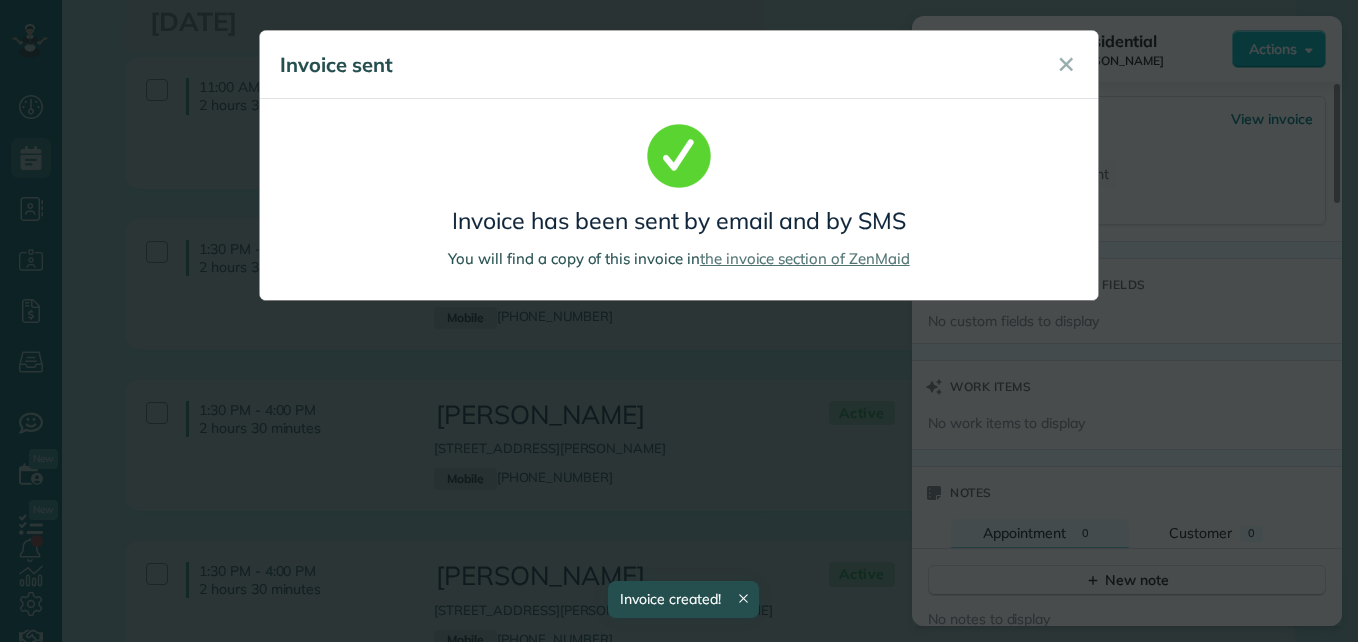 scroll, scrollTop: 0, scrollLeft: 0, axis: both 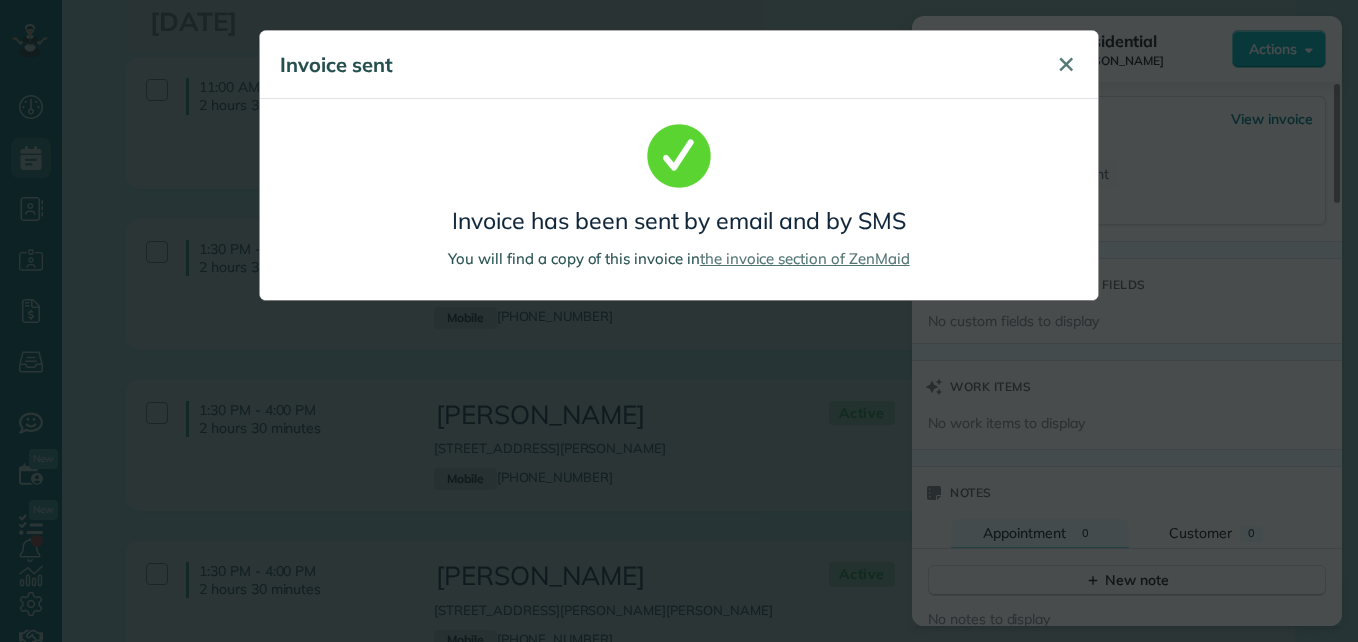 click on "✕" at bounding box center (1066, 65) 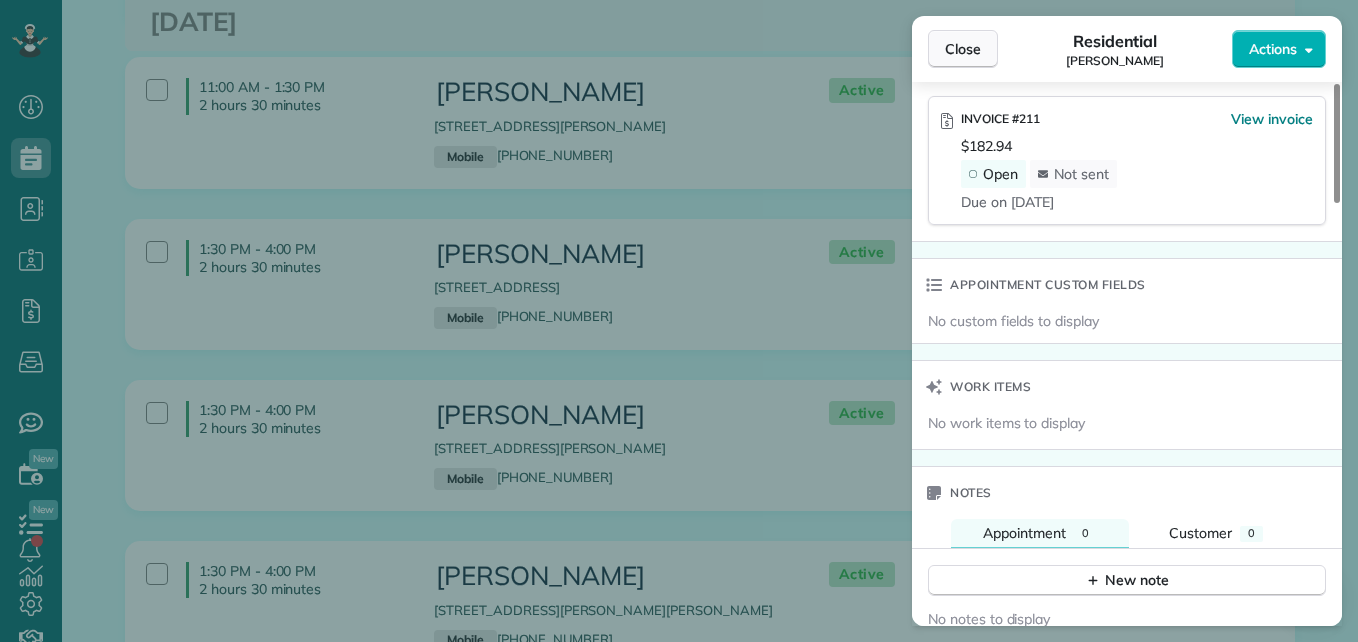 click on "Close" at bounding box center (963, 49) 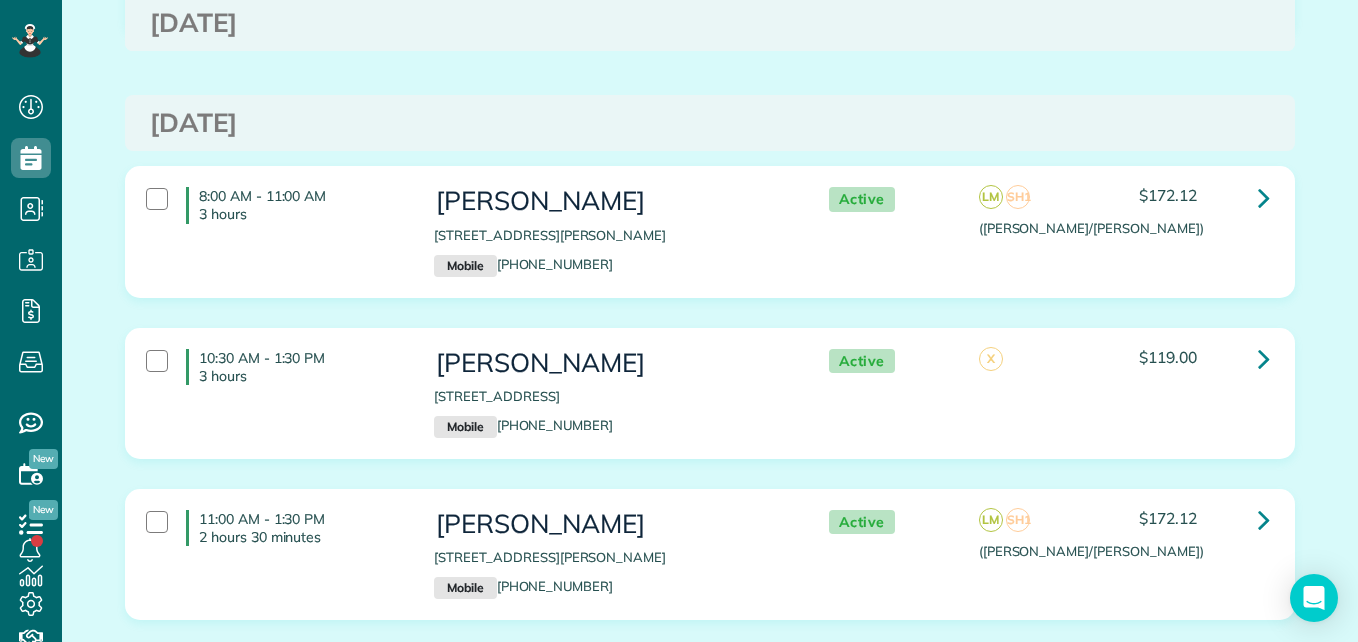 scroll, scrollTop: 5073, scrollLeft: 0, axis: vertical 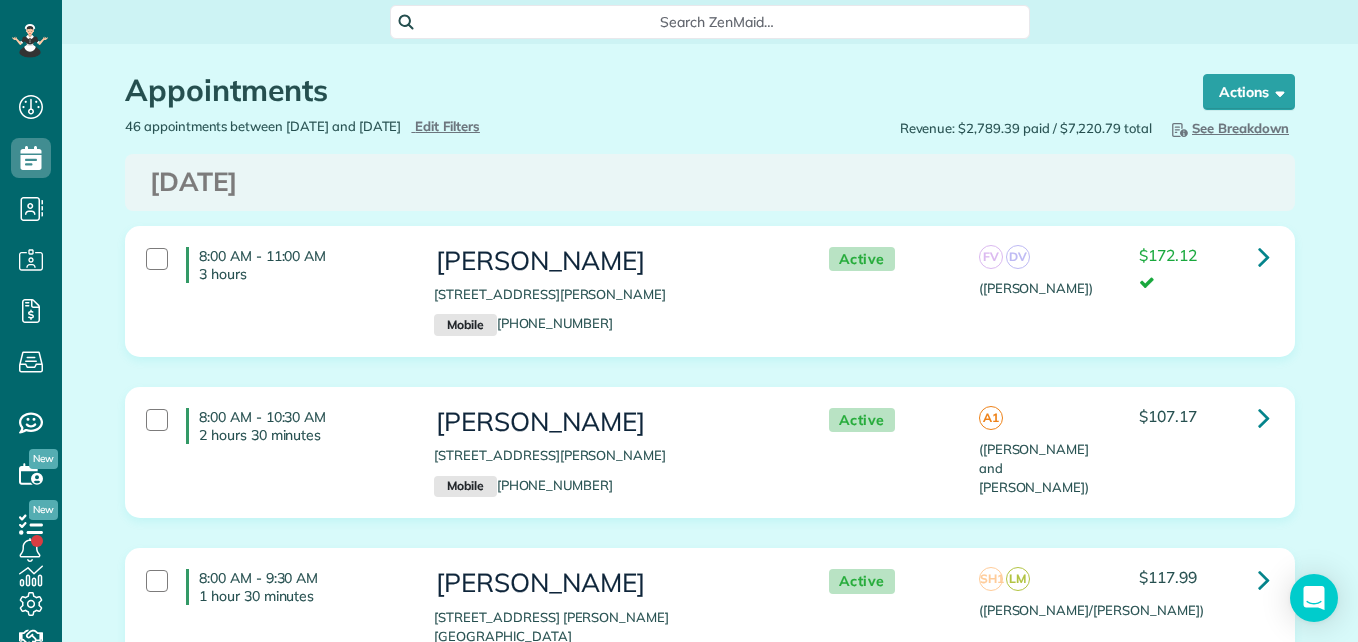 click on "8:00 AM - 10:30 AM
2 hours  30 minutes" at bounding box center [275, 426] 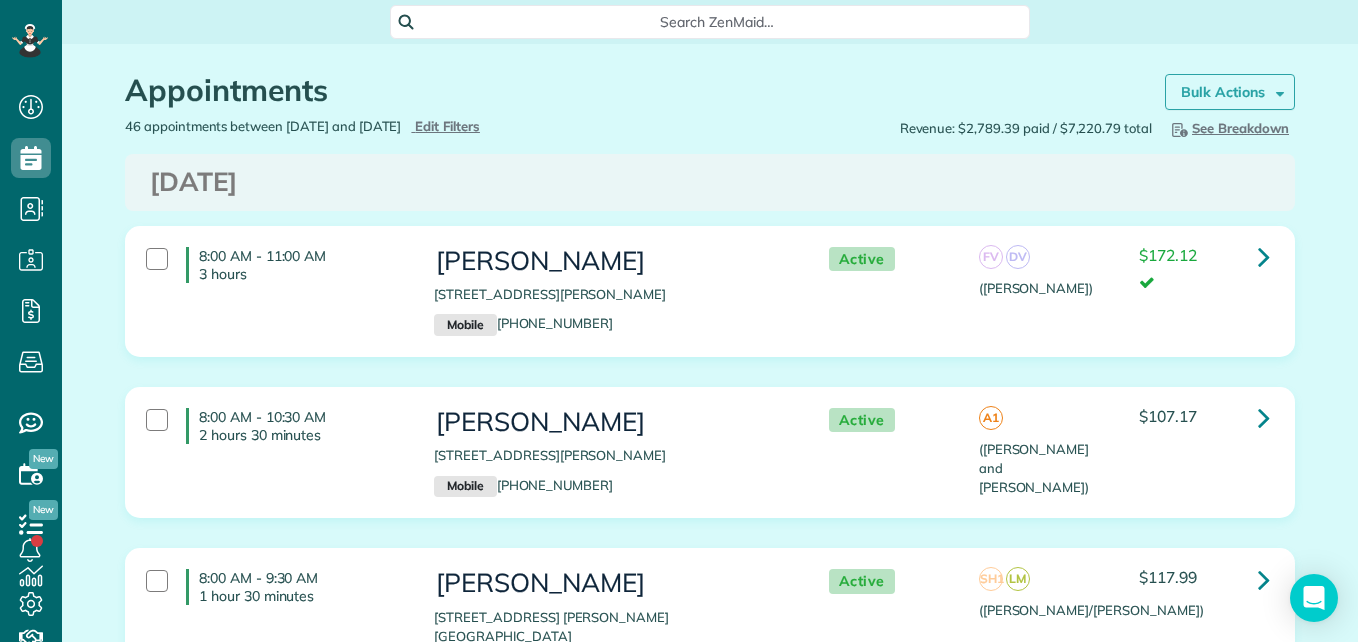 click on "Bulk Actions" at bounding box center [1223, 92] 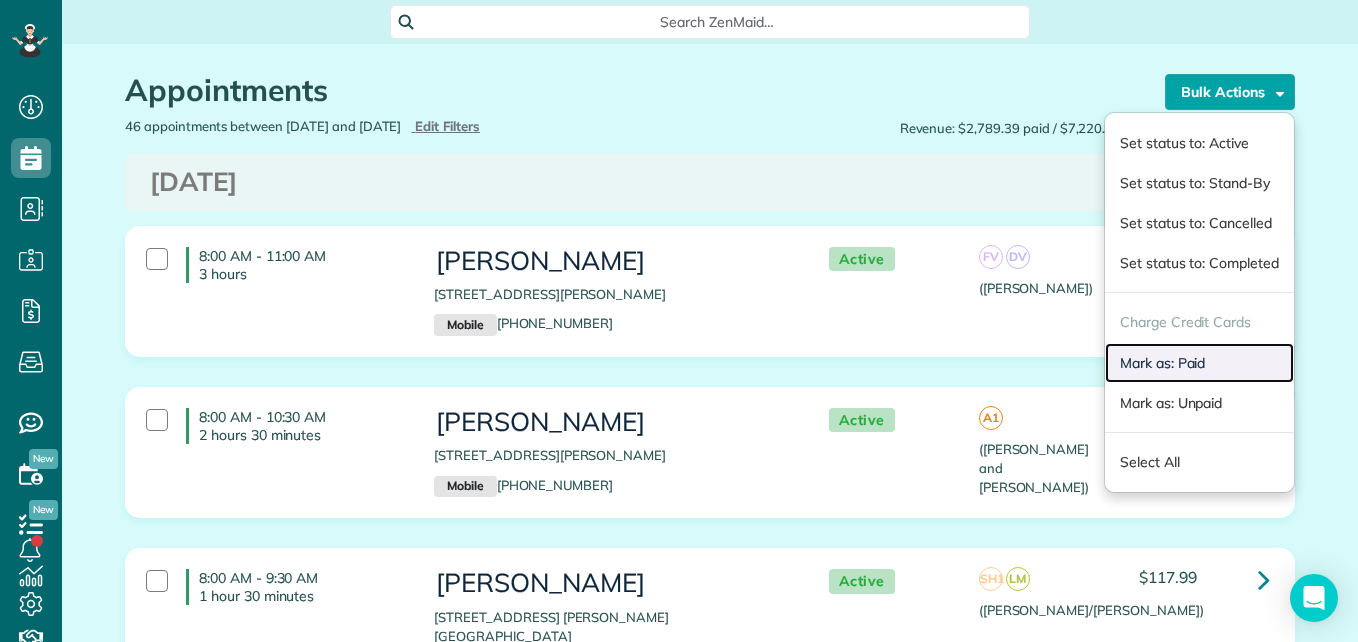 click on "Mark as: Paid" at bounding box center (1199, 363) 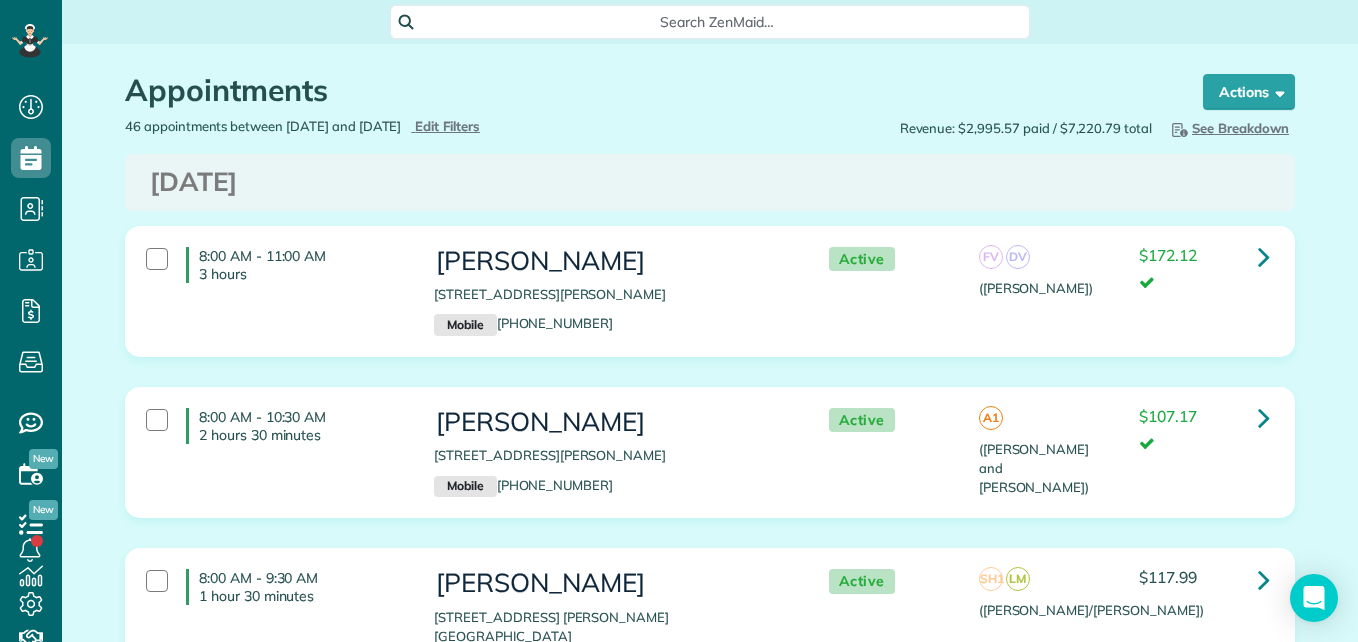 scroll, scrollTop: 0, scrollLeft: 0, axis: both 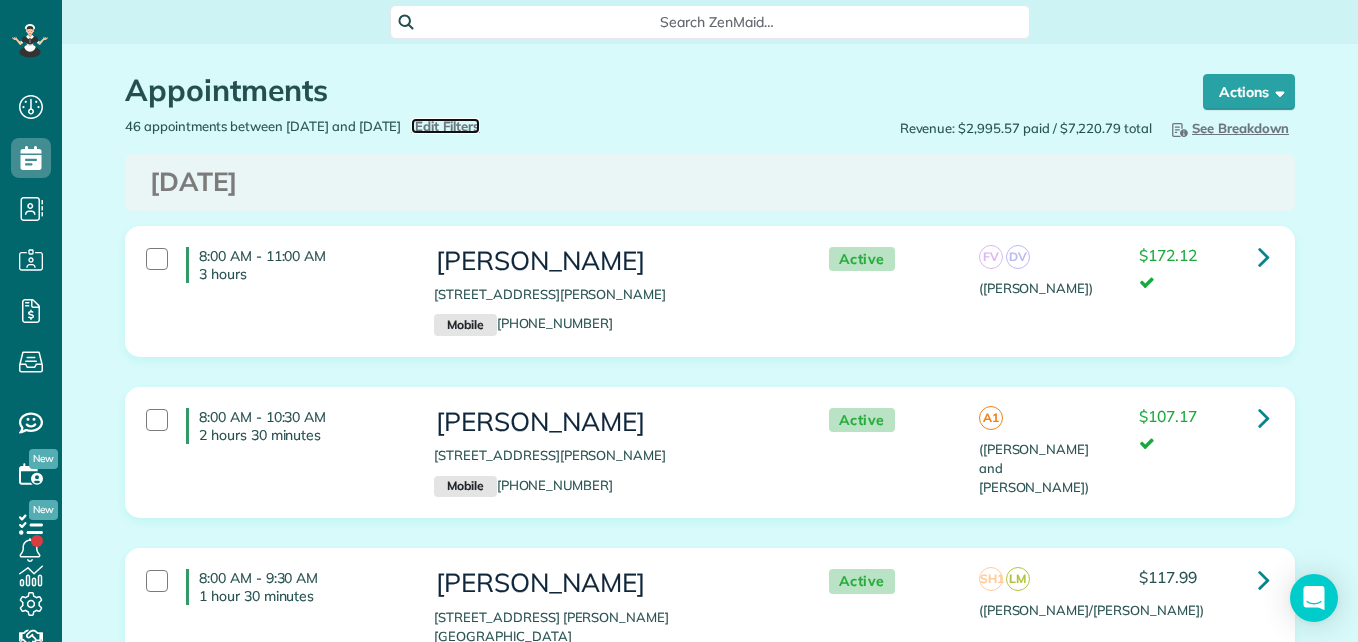 click on "Edit Filters" at bounding box center (447, 126) 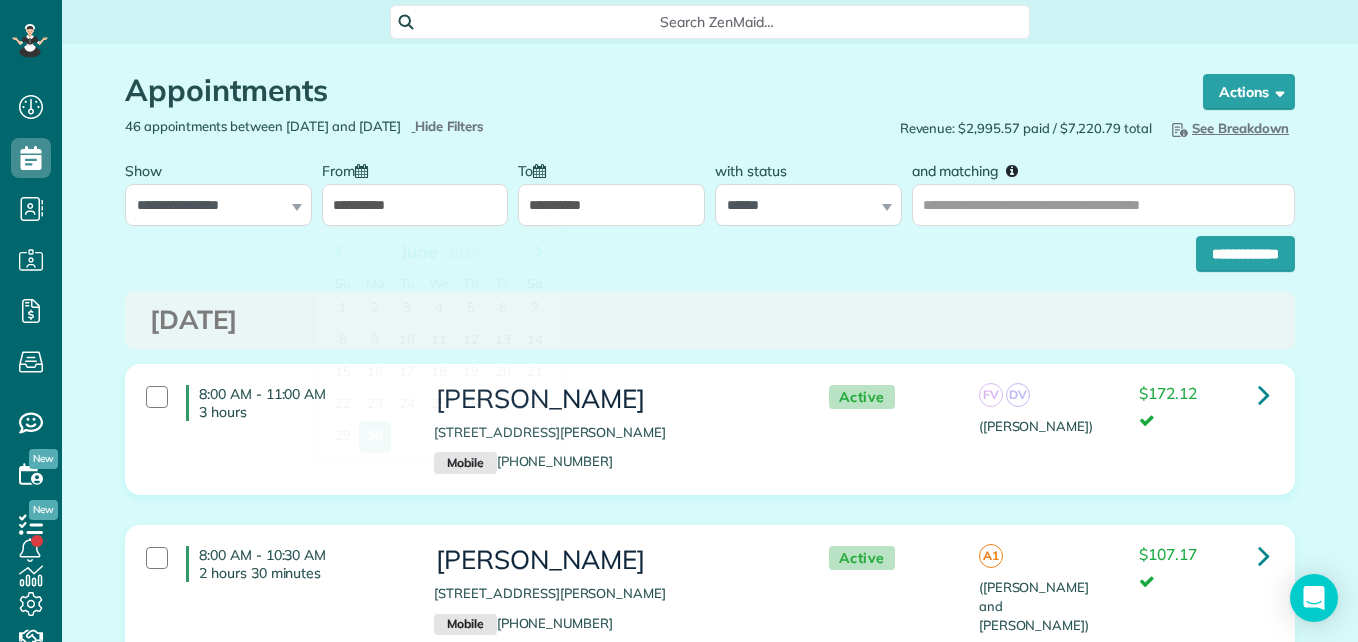 click on "**********" at bounding box center [415, 205] 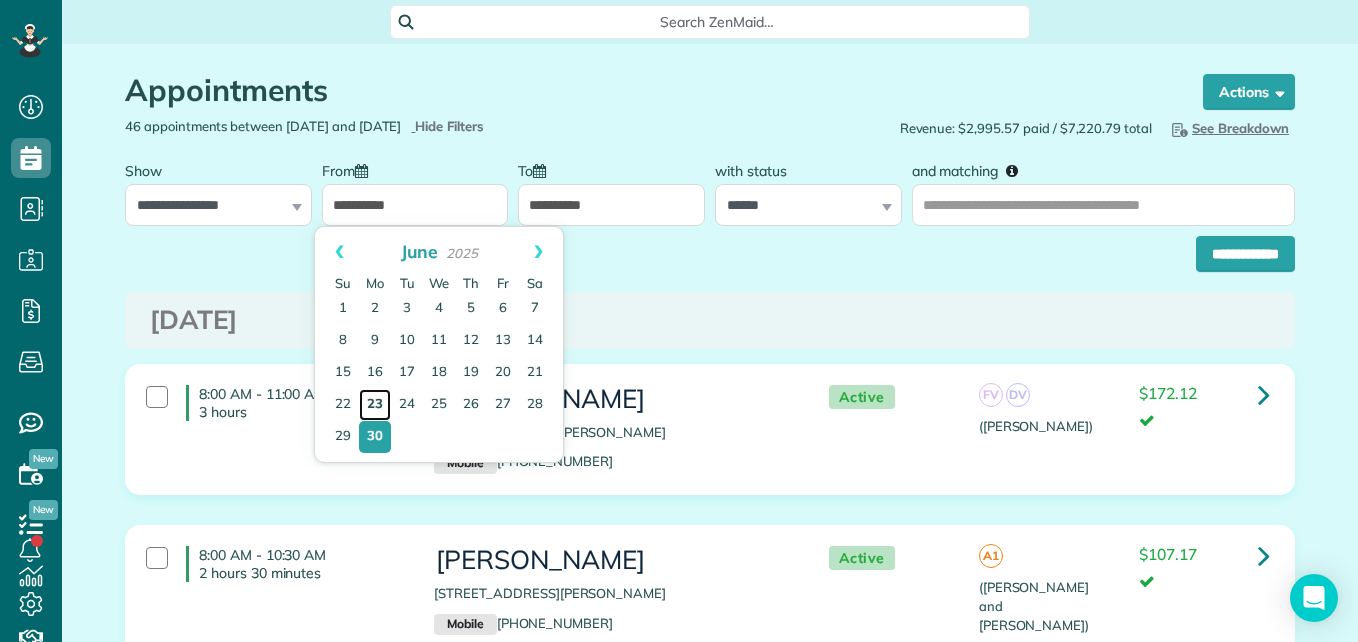 click on "23" at bounding box center [375, 405] 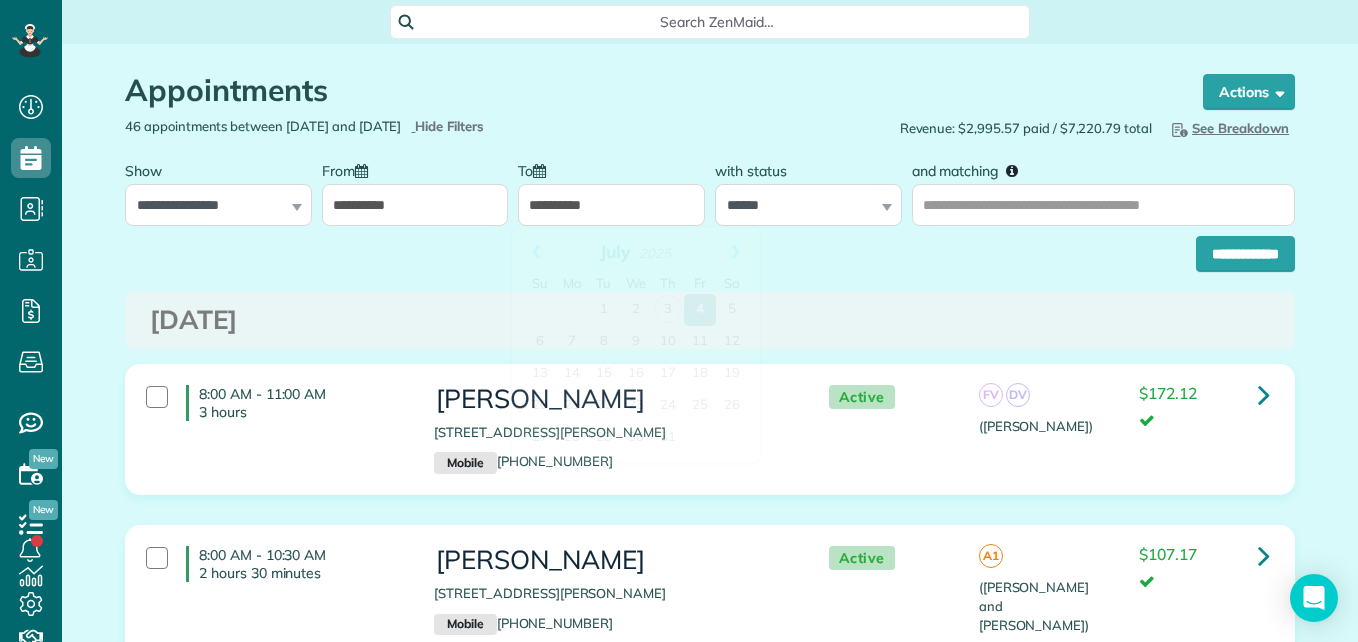 click on "**********" at bounding box center [611, 205] 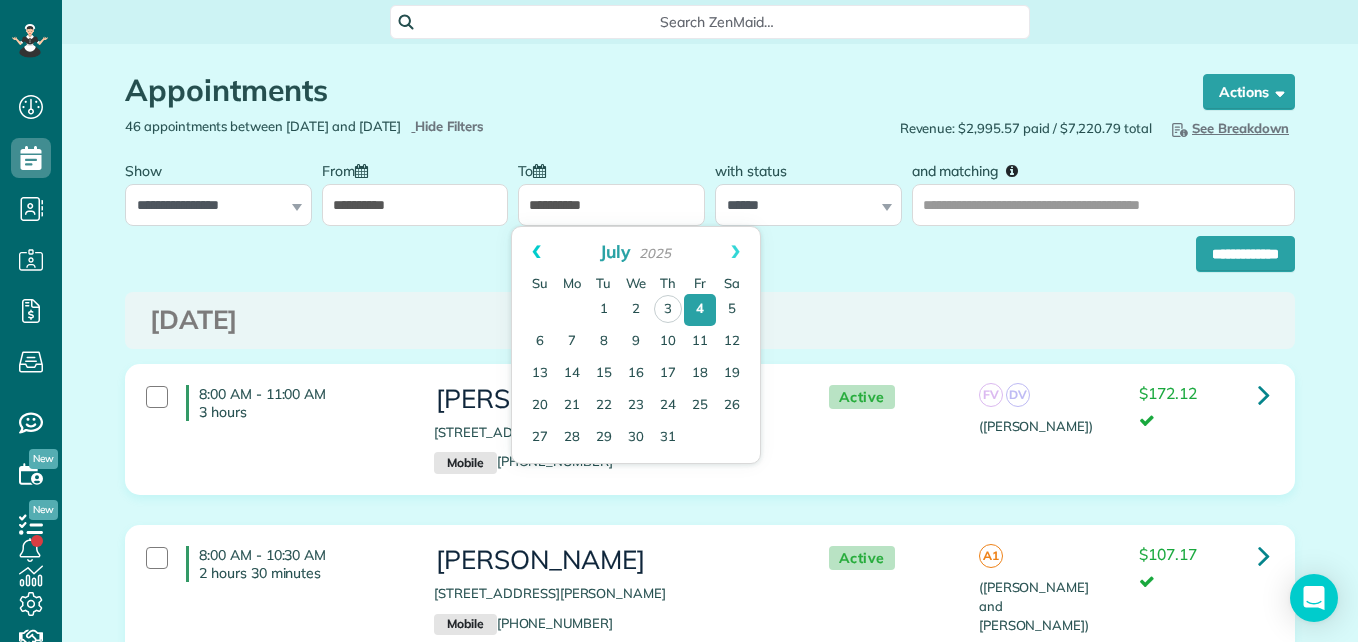 click on "Prev" at bounding box center [536, 252] 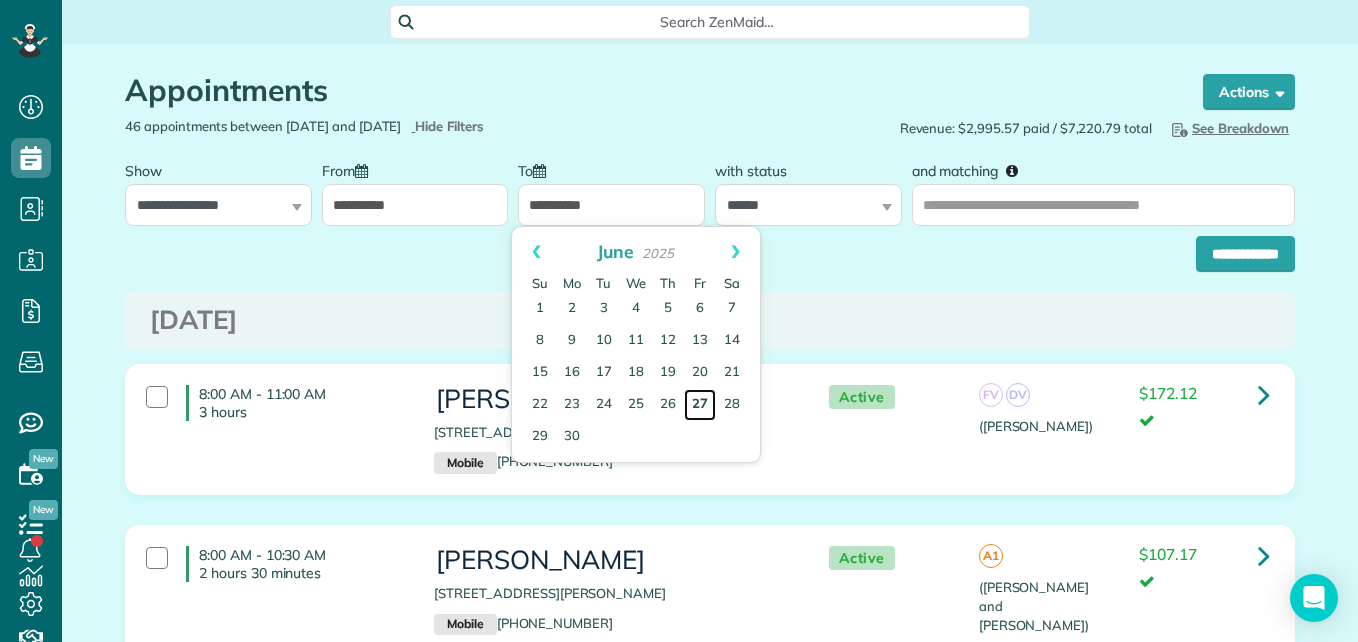 click on "27" at bounding box center [700, 405] 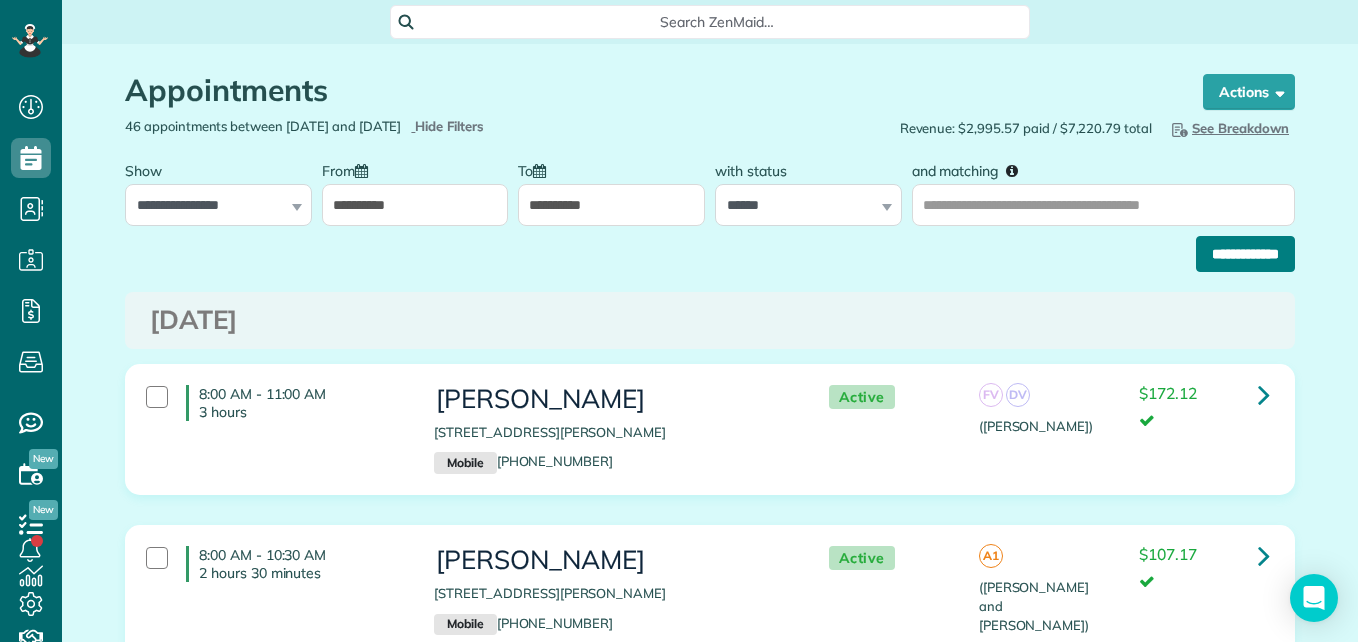 click on "**********" at bounding box center [1245, 254] 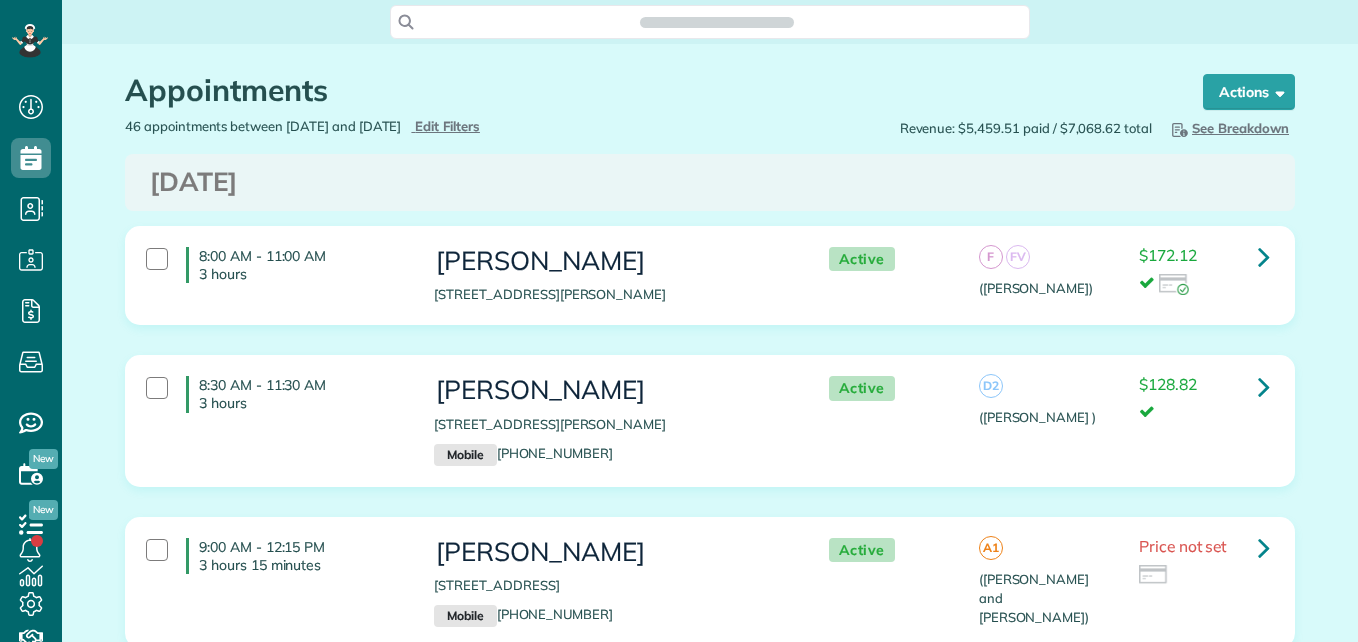 scroll, scrollTop: 0, scrollLeft: 0, axis: both 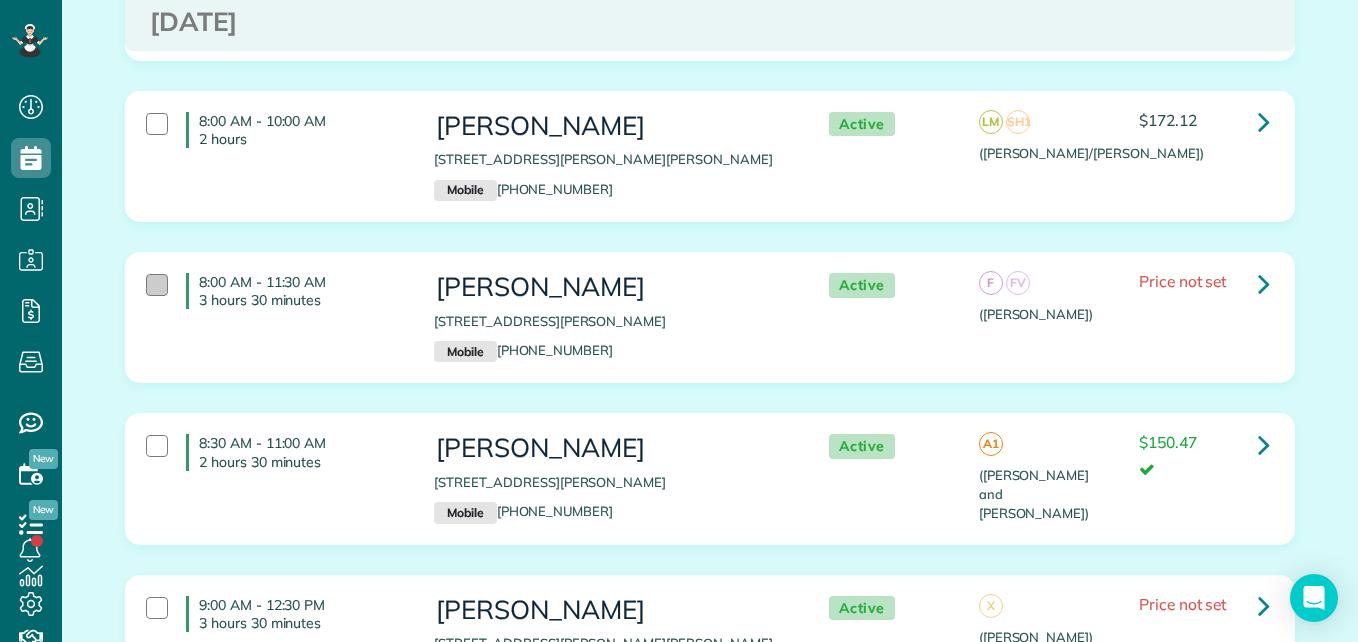 click at bounding box center (157, 285) 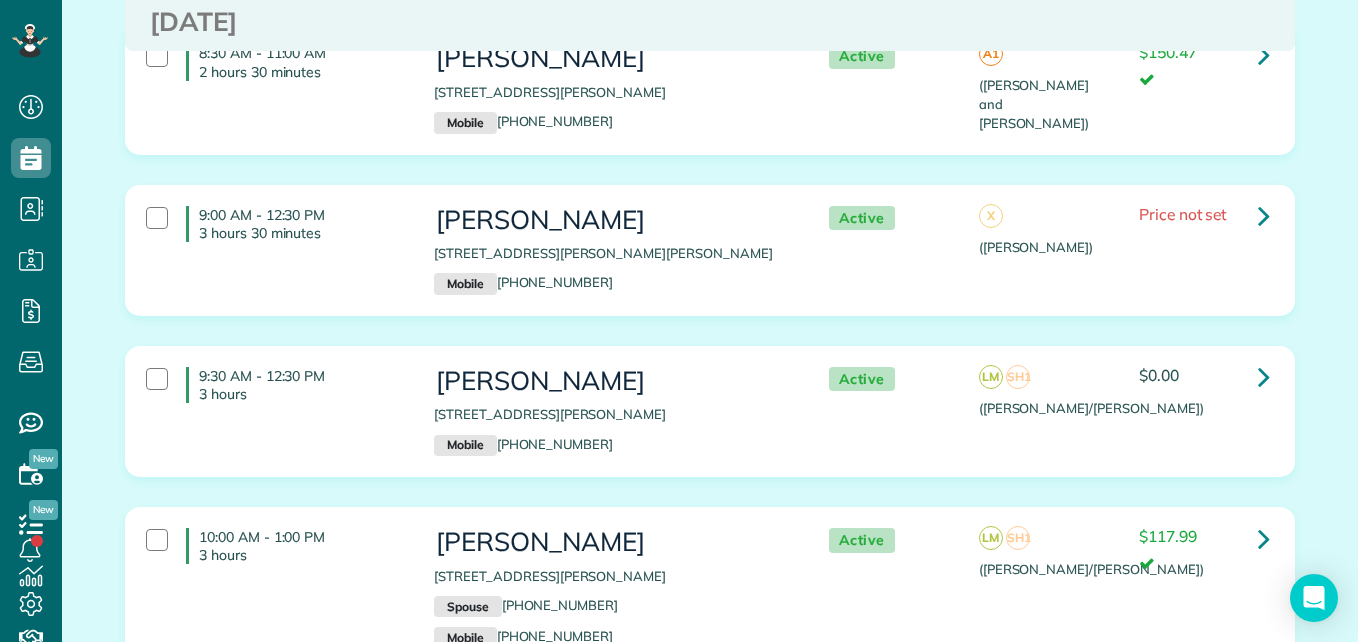scroll, scrollTop: 2115, scrollLeft: 0, axis: vertical 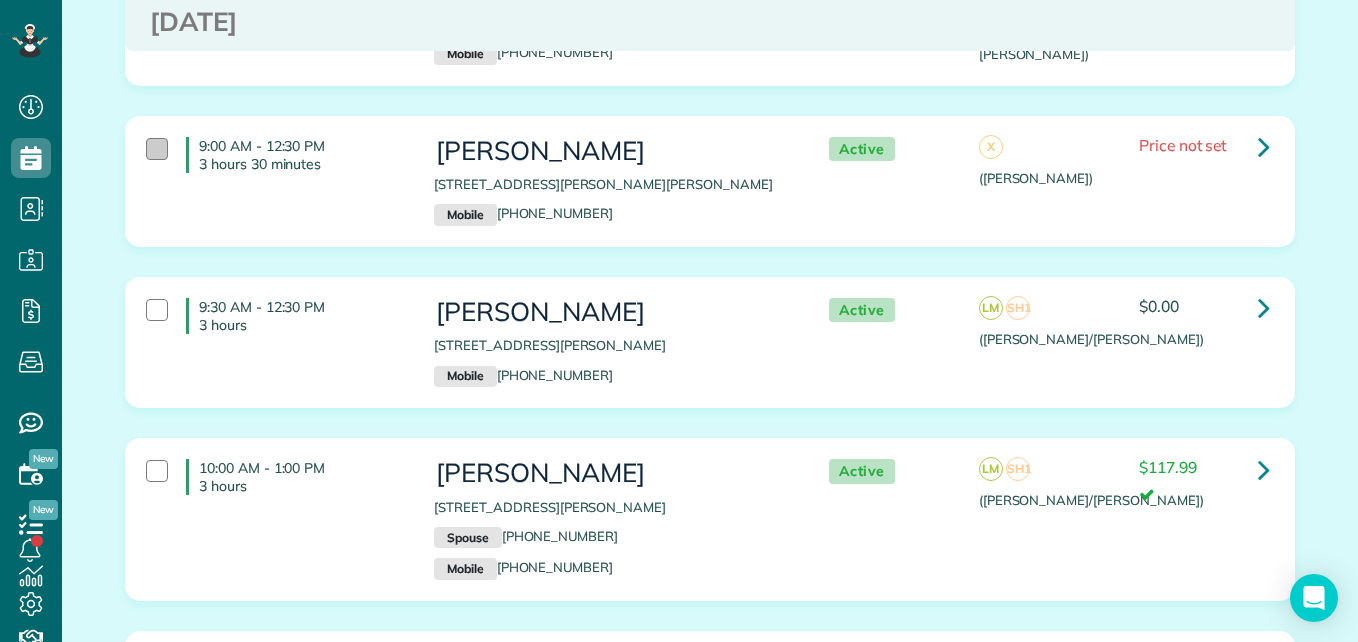 click at bounding box center [157, 149] 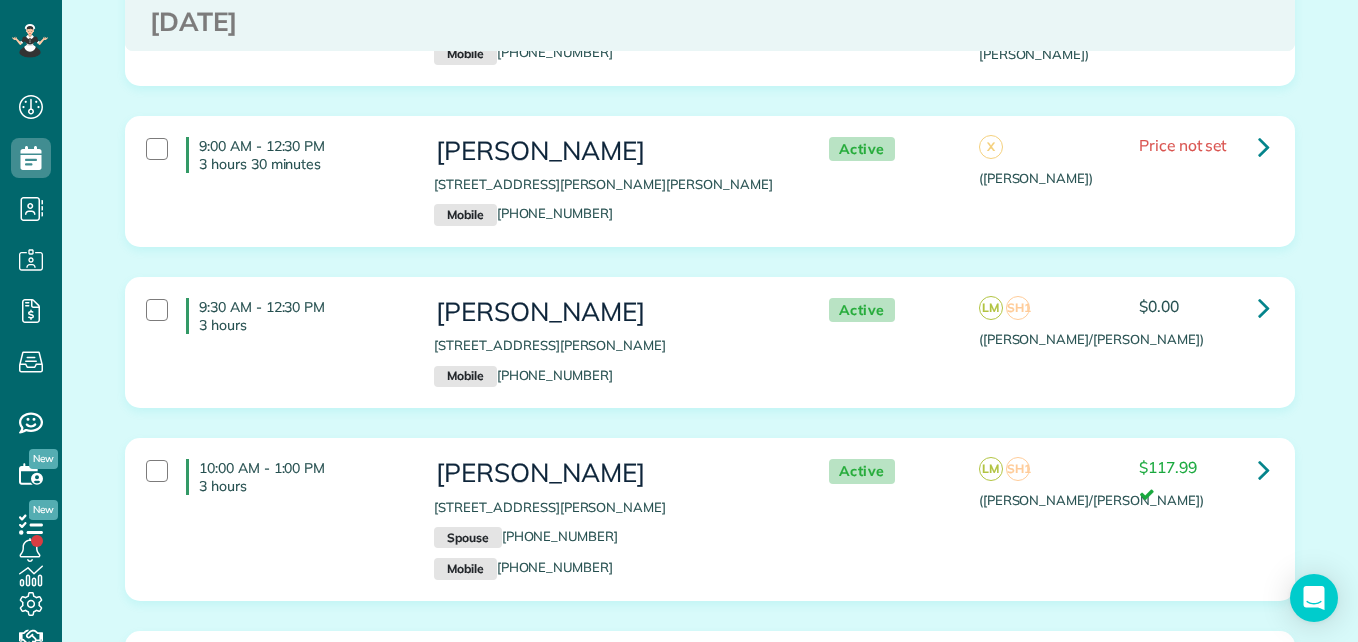 click on "9:30 AM - 12:30 PM
3 hours" at bounding box center [275, 316] 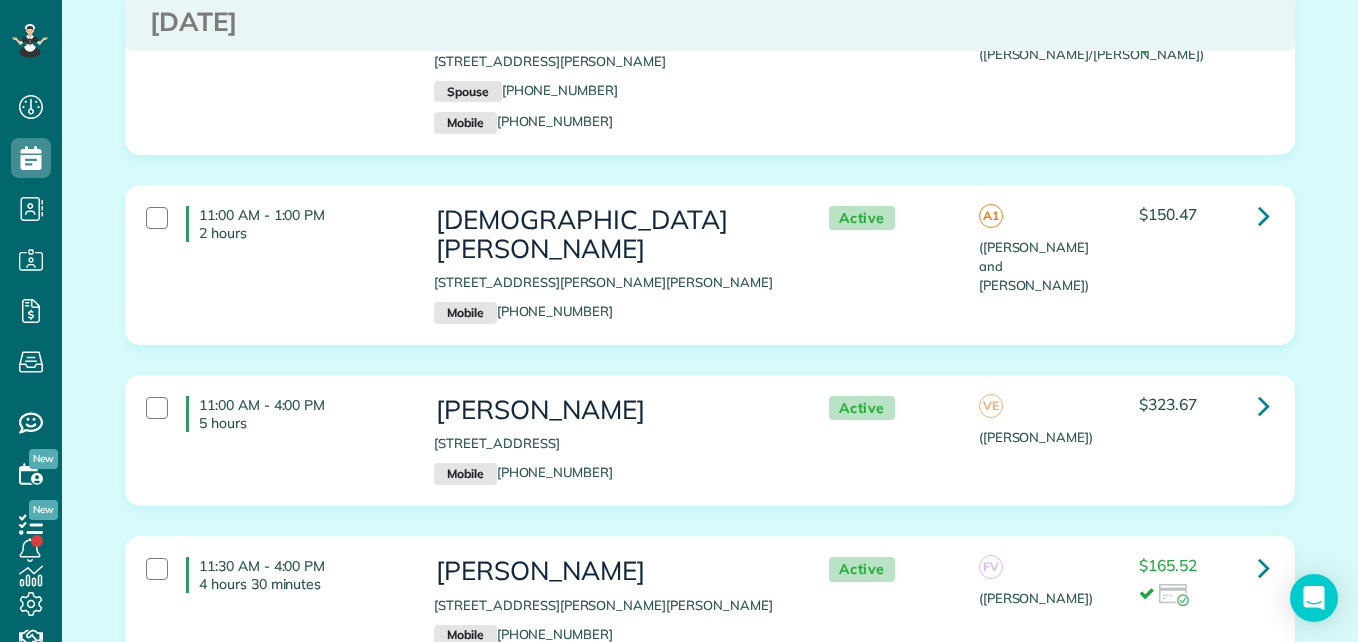 scroll, scrollTop: 2658, scrollLeft: 0, axis: vertical 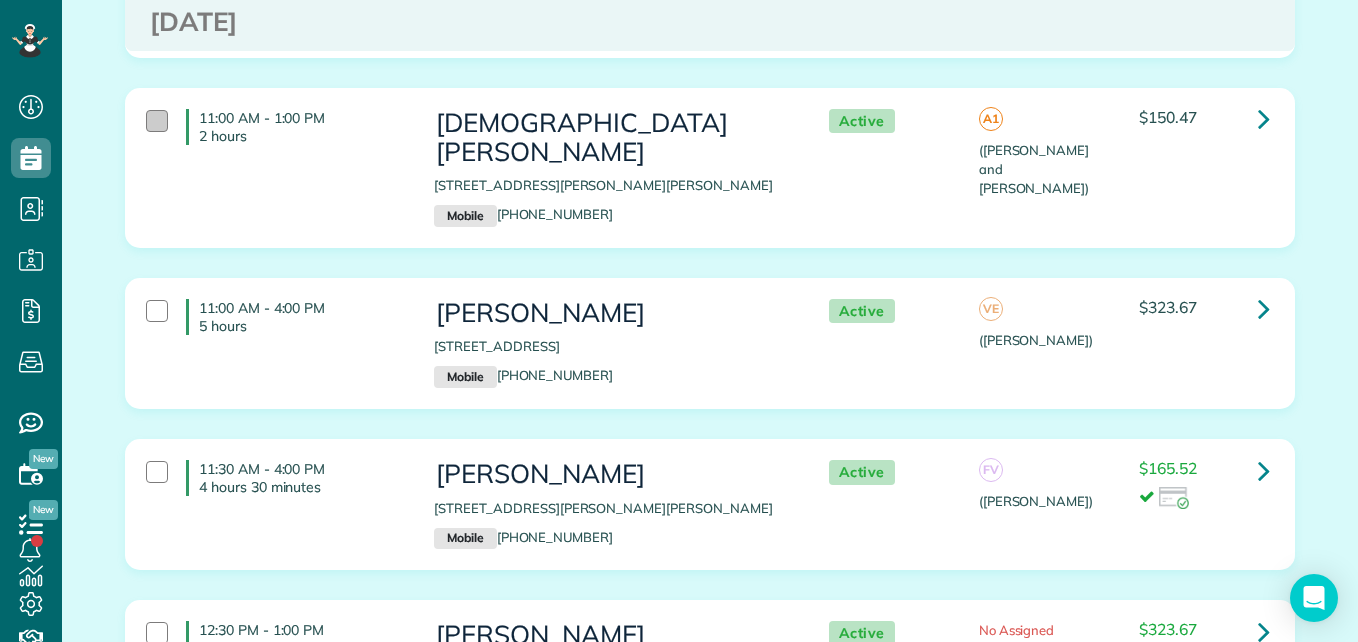 click at bounding box center (157, 121) 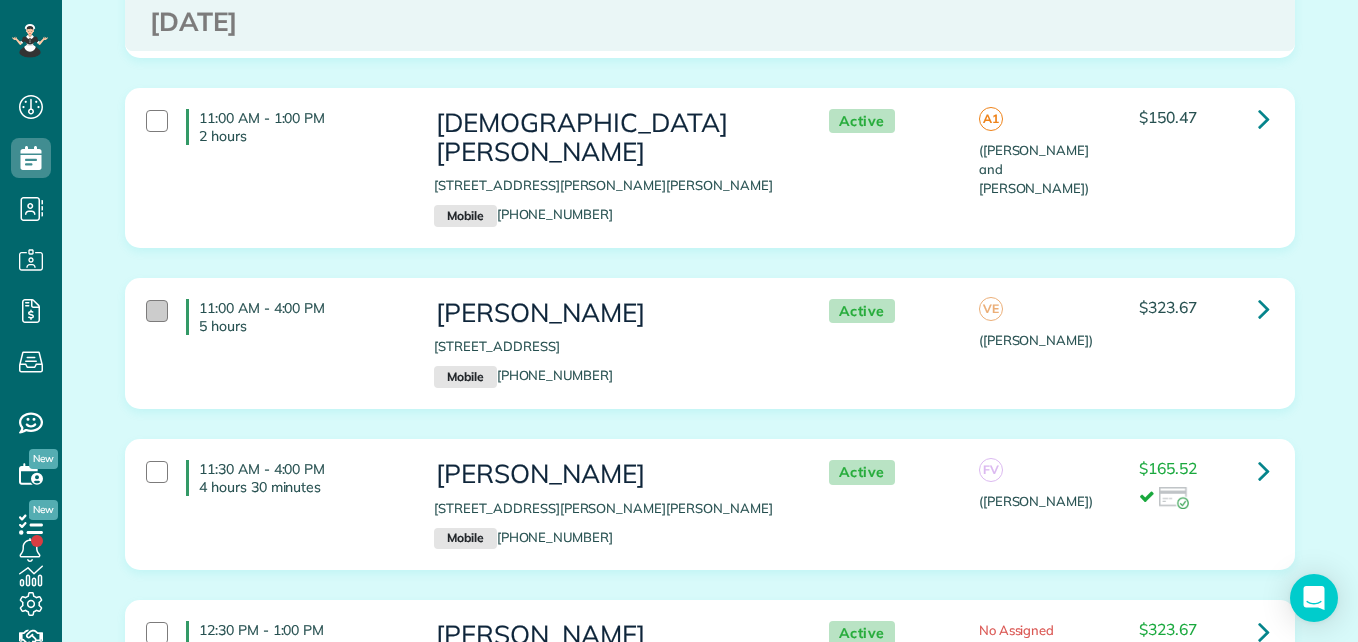 click at bounding box center (157, 311) 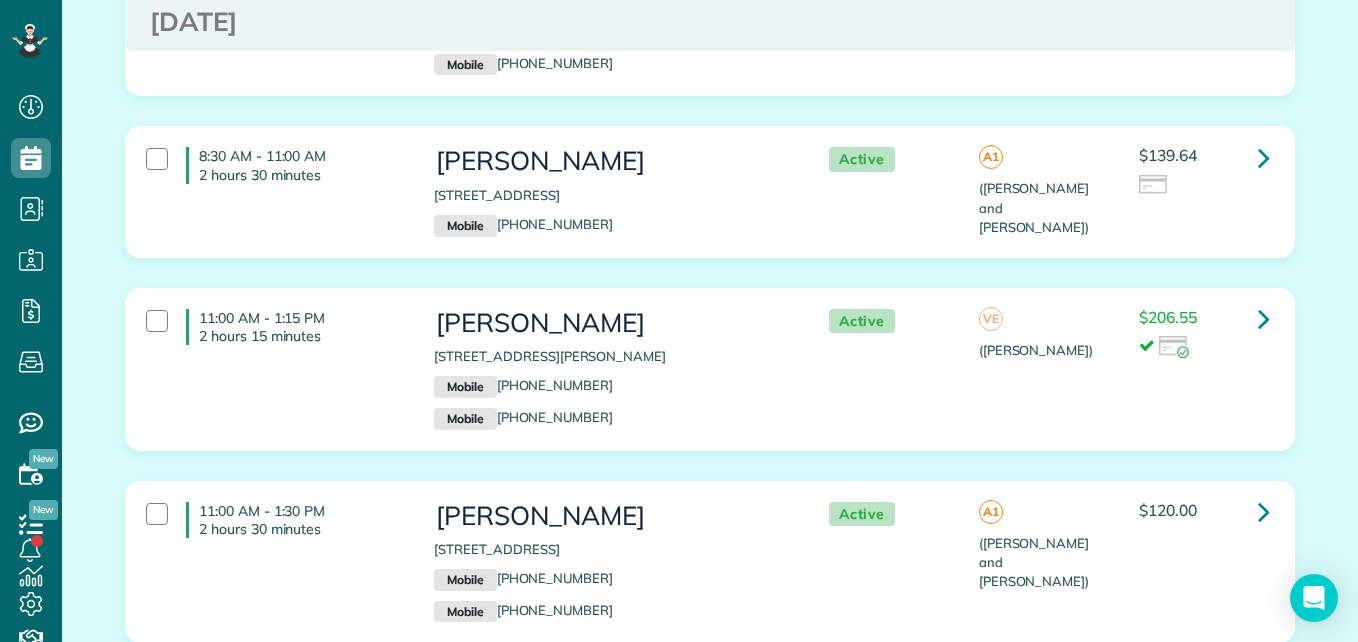scroll, scrollTop: 3924, scrollLeft: 0, axis: vertical 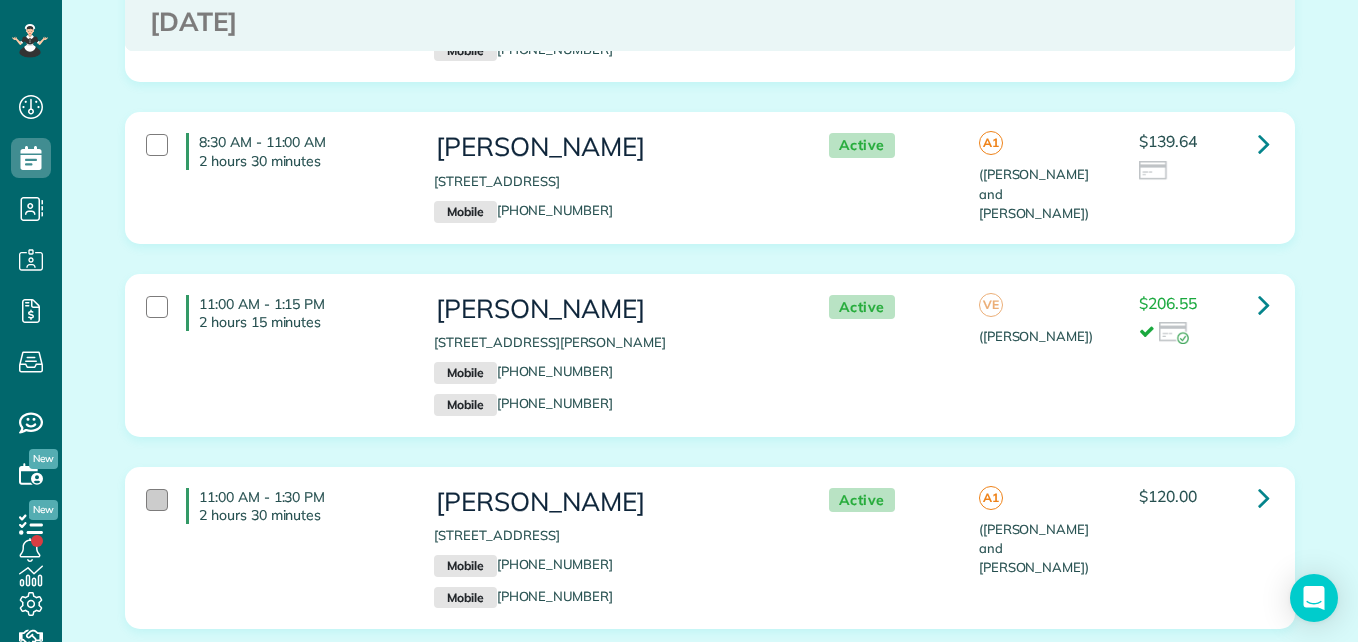 click at bounding box center [157, 500] 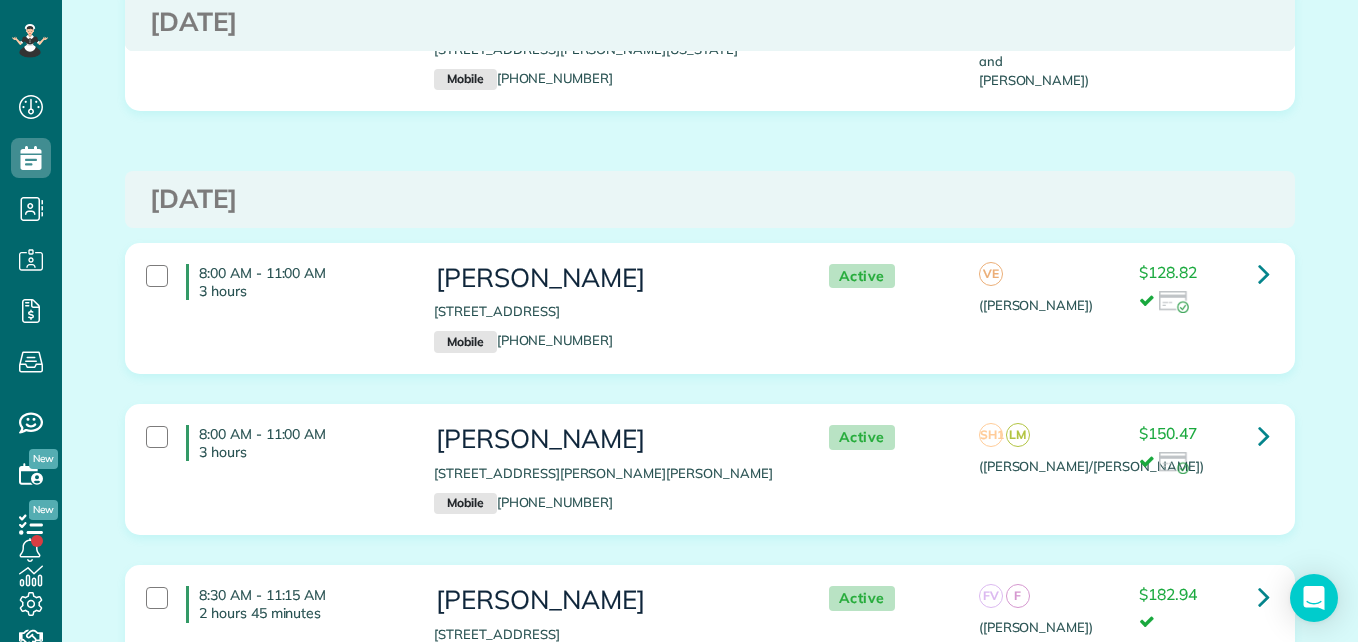 scroll, scrollTop: 4940, scrollLeft: 0, axis: vertical 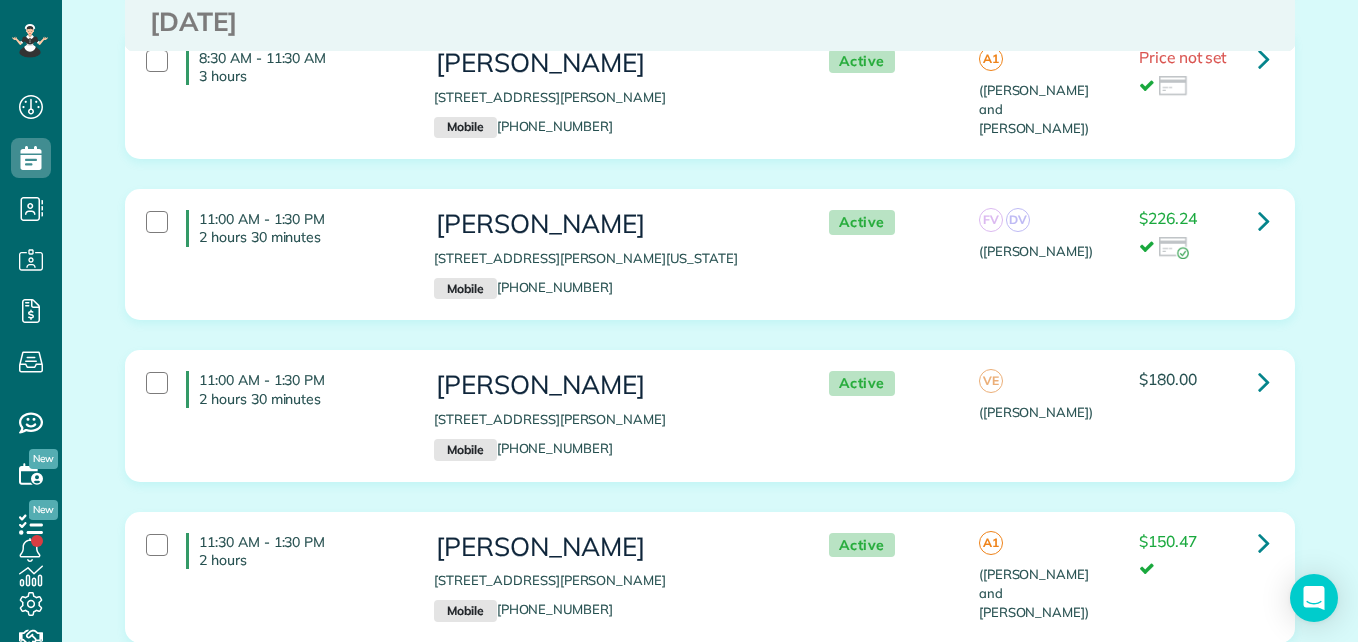 click on "11:00 AM -  1:30 PM
2 hours  30 minutes
Sheryl Kuperman
156 South Chaparral Bend Drive Montgomery TX 77316
Mobile
(713) 516-7188
Active
VE
(Vanessa)
$180.00" at bounding box center [710, 430] 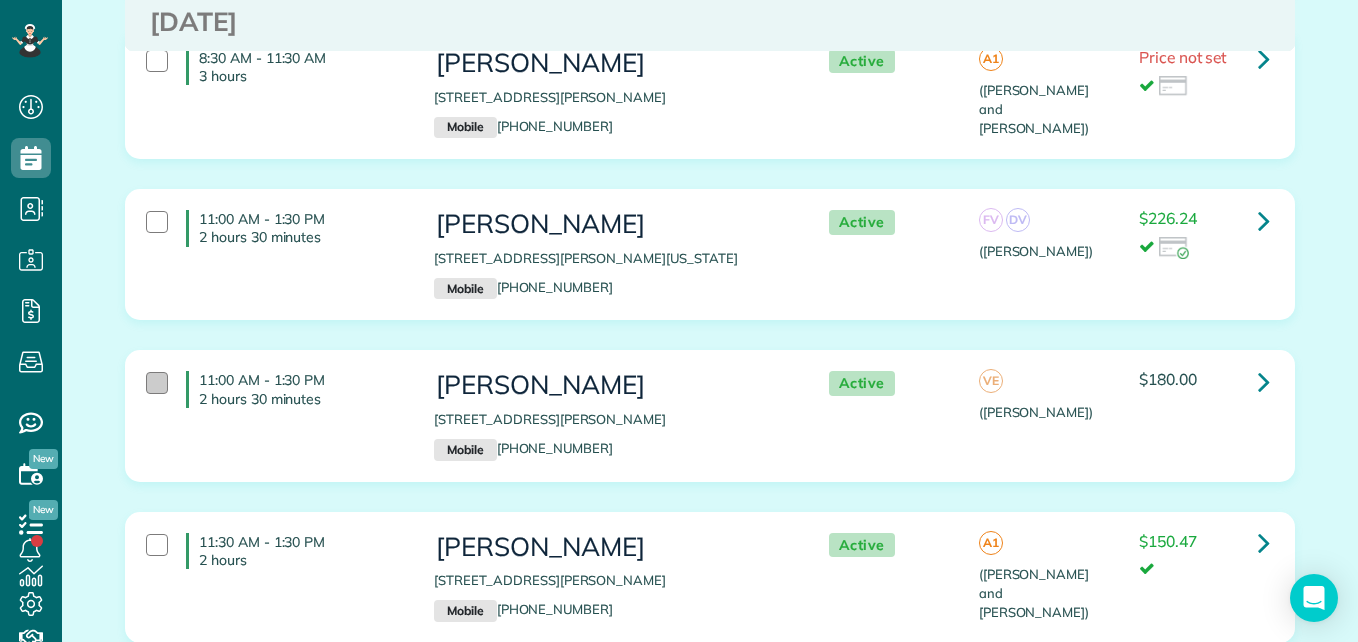 click at bounding box center [157, 383] 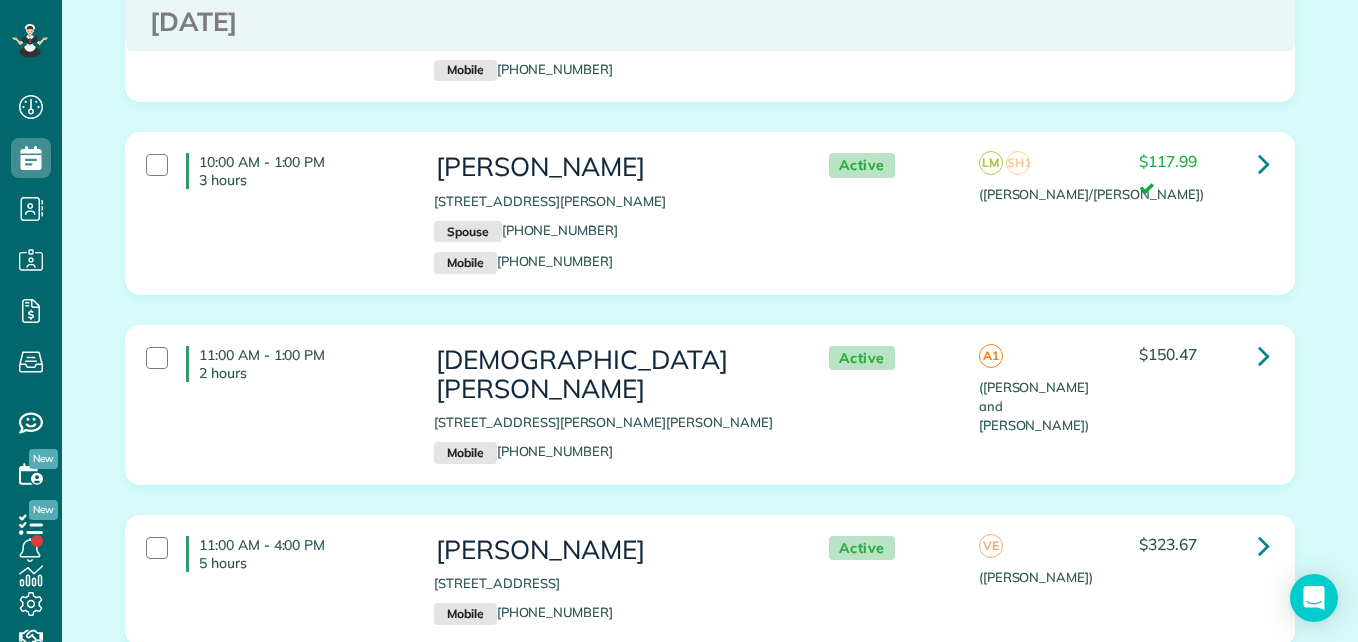 scroll, scrollTop: 0, scrollLeft: 0, axis: both 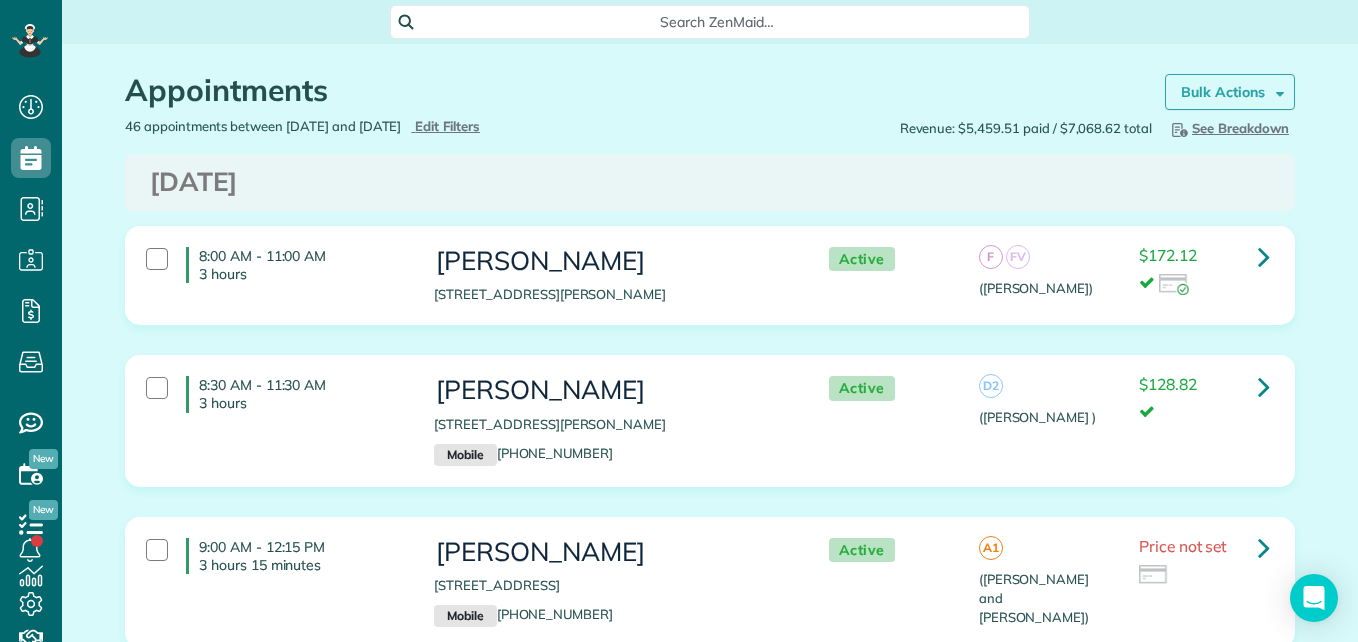 click on "Bulk Actions" at bounding box center (1223, 92) 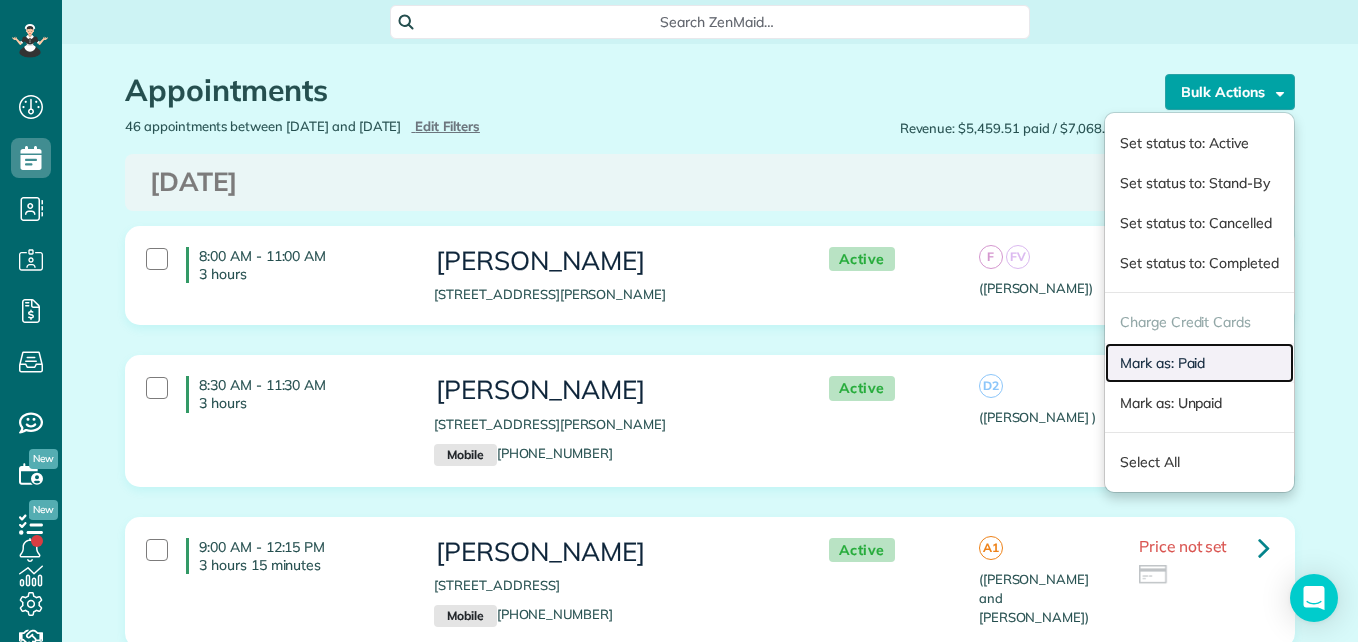 click on "Mark as: Paid" at bounding box center [1199, 363] 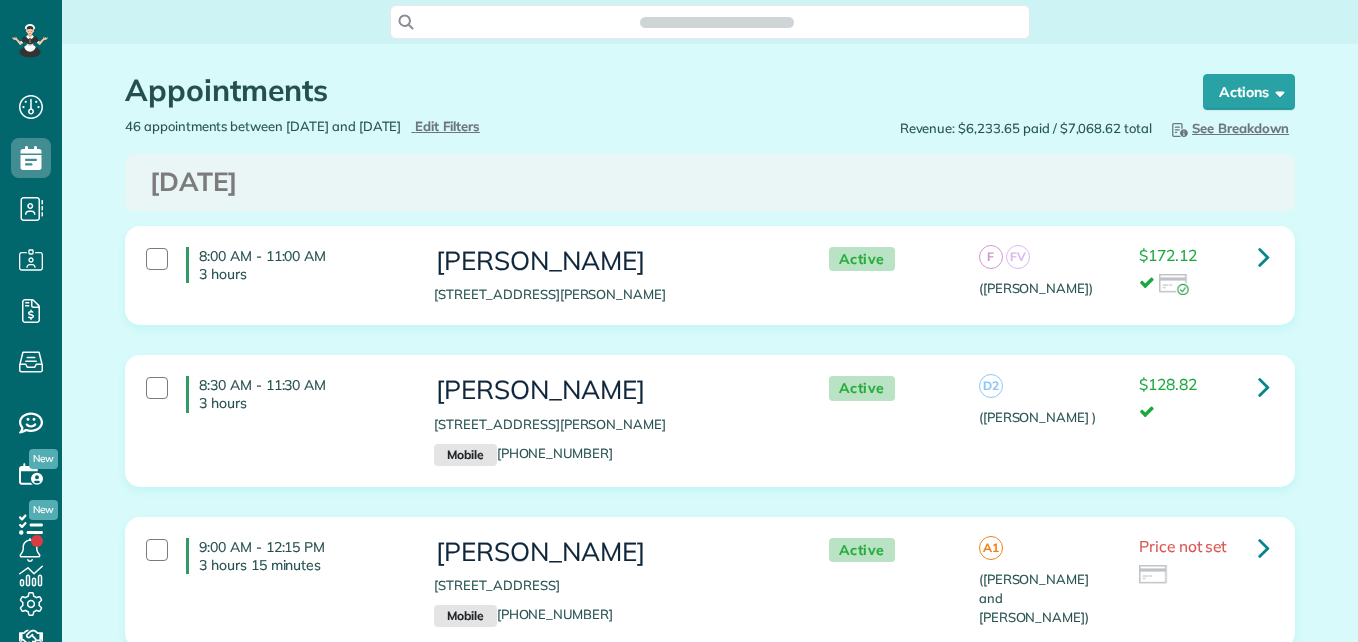 scroll, scrollTop: 0, scrollLeft: 0, axis: both 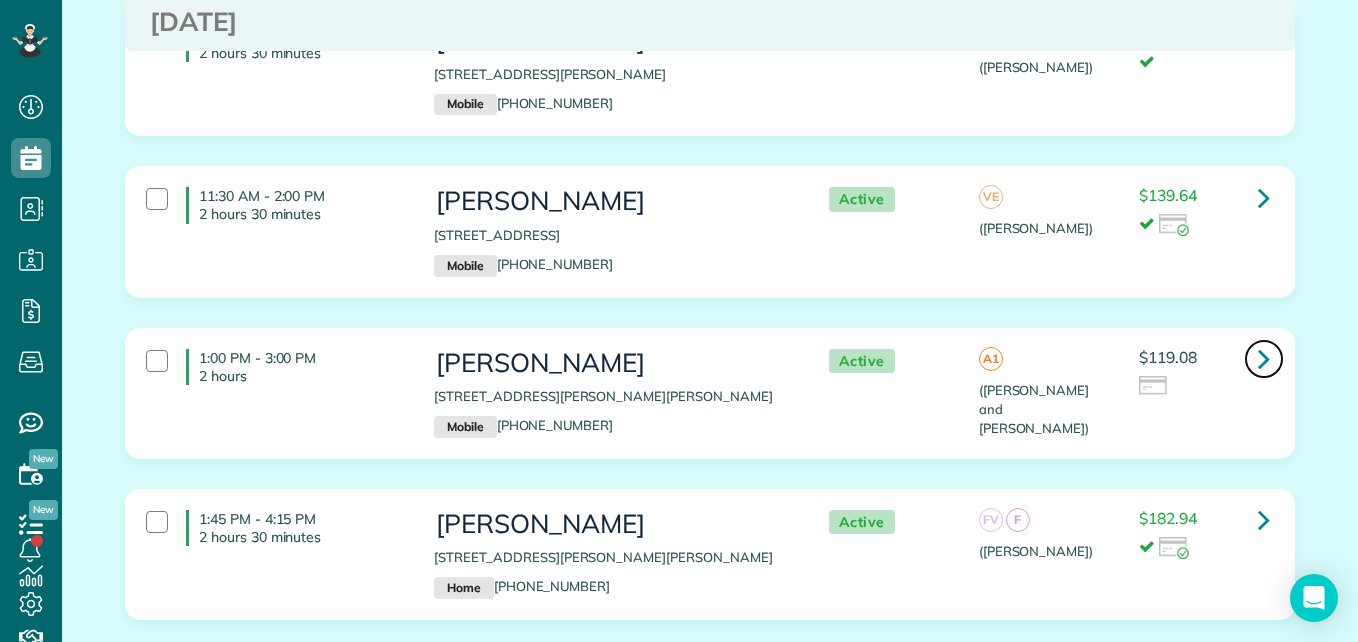 click at bounding box center [1264, 358] 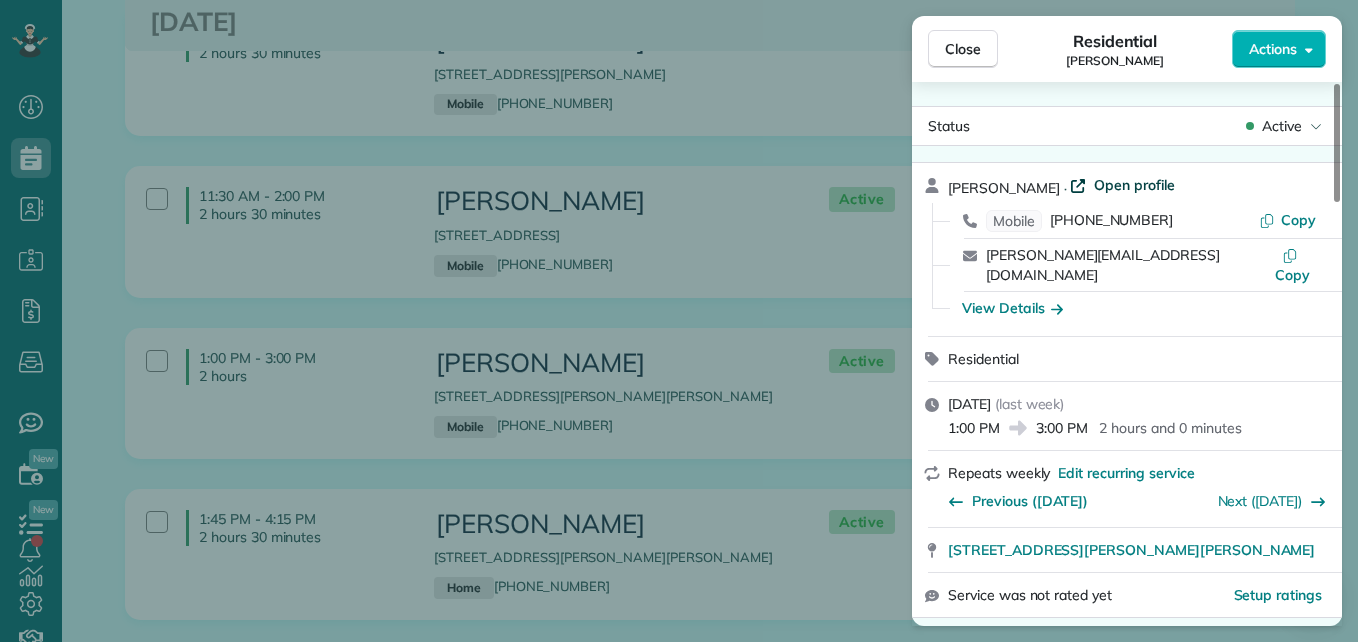 click on "Open profile" at bounding box center (1134, 185) 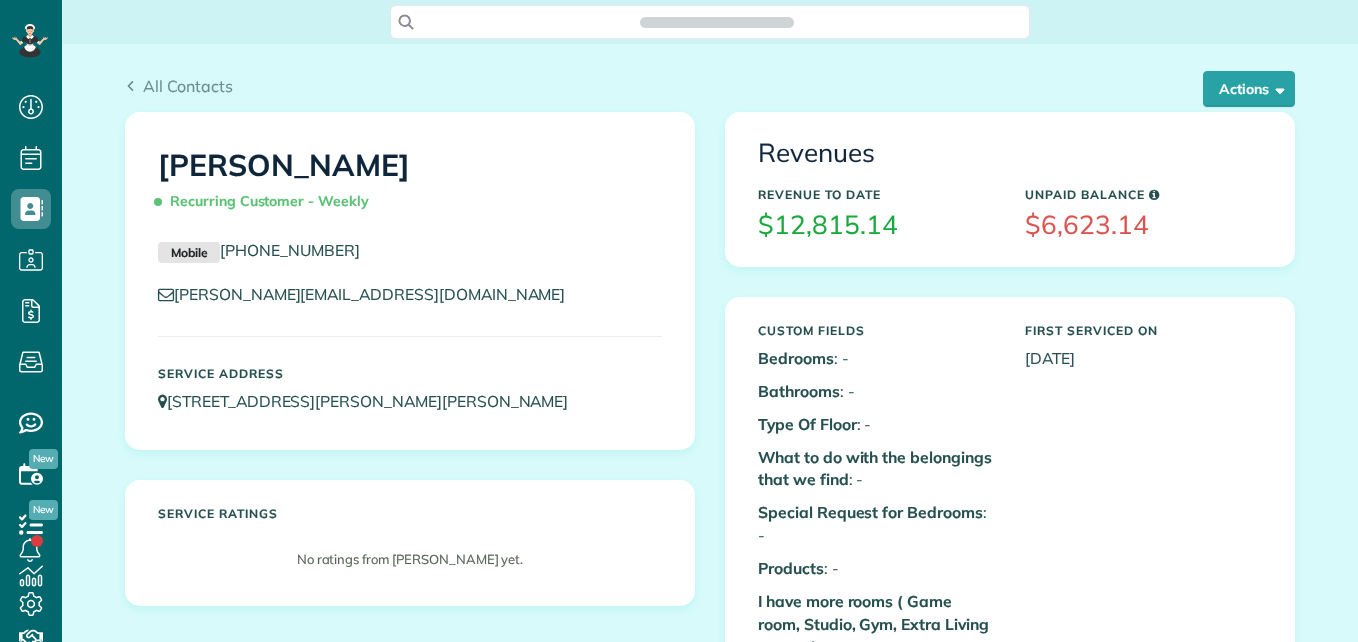 scroll, scrollTop: 0, scrollLeft: 0, axis: both 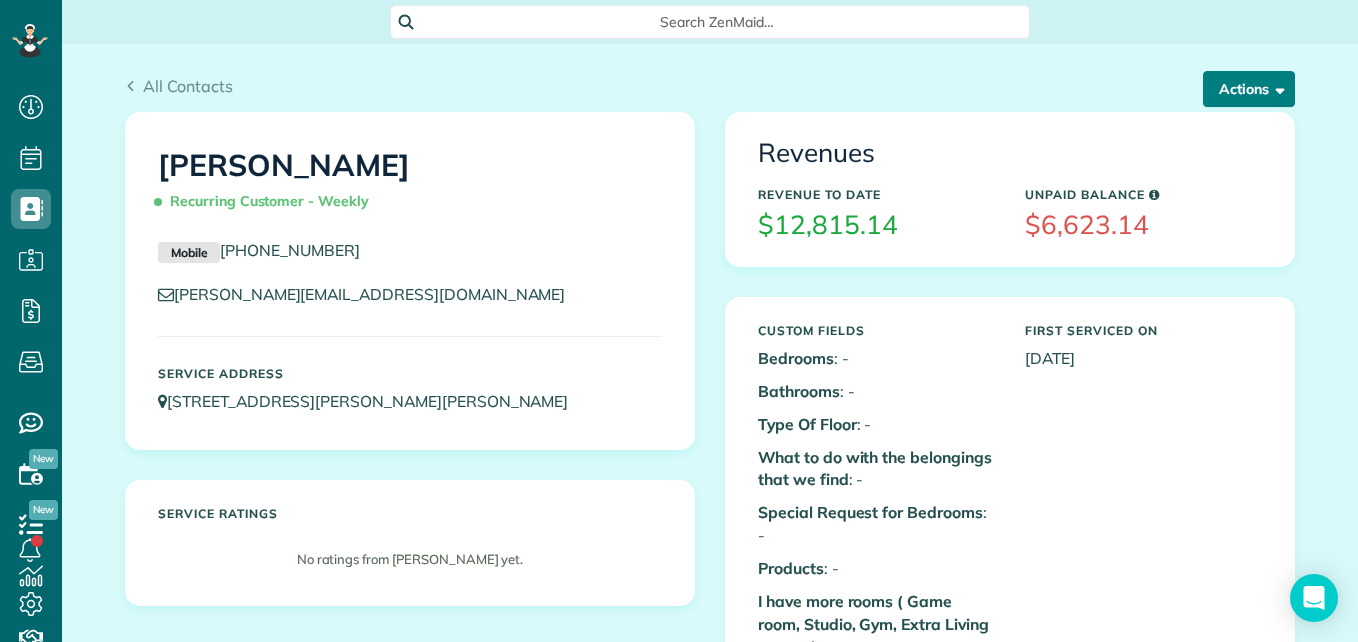 click on "Actions" at bounding box center (1249, 89) 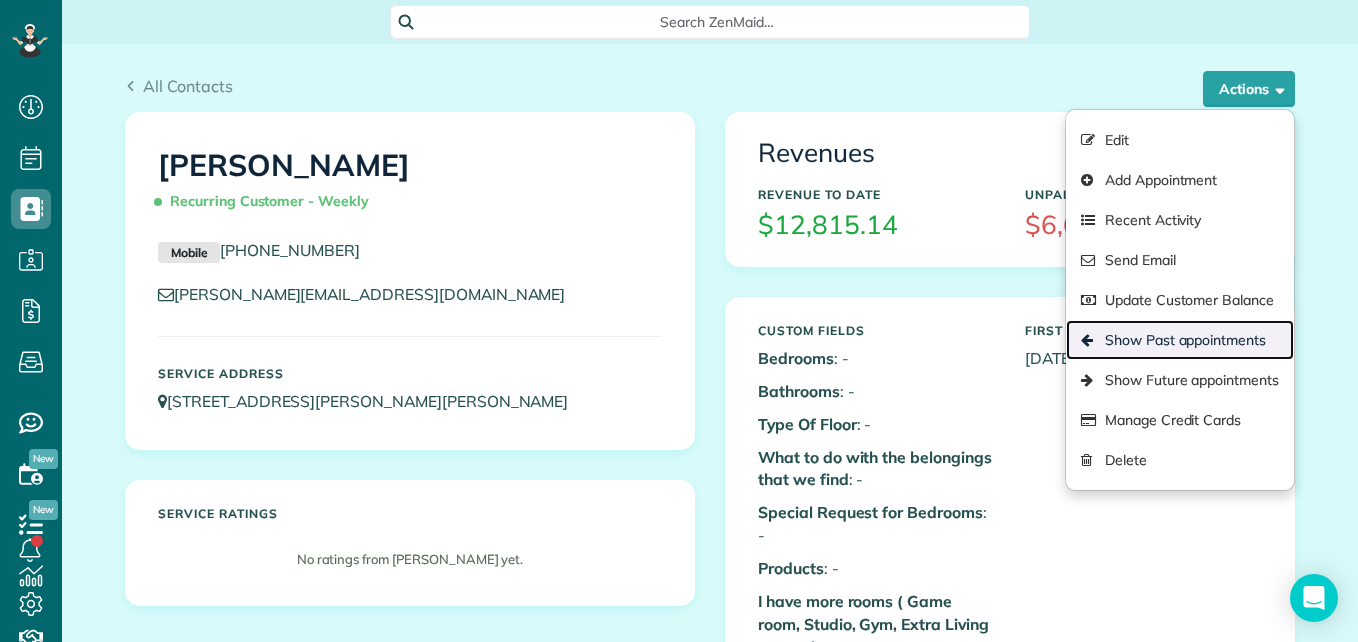 click on "Show Past appointments" at bounding box center [1180, 340] 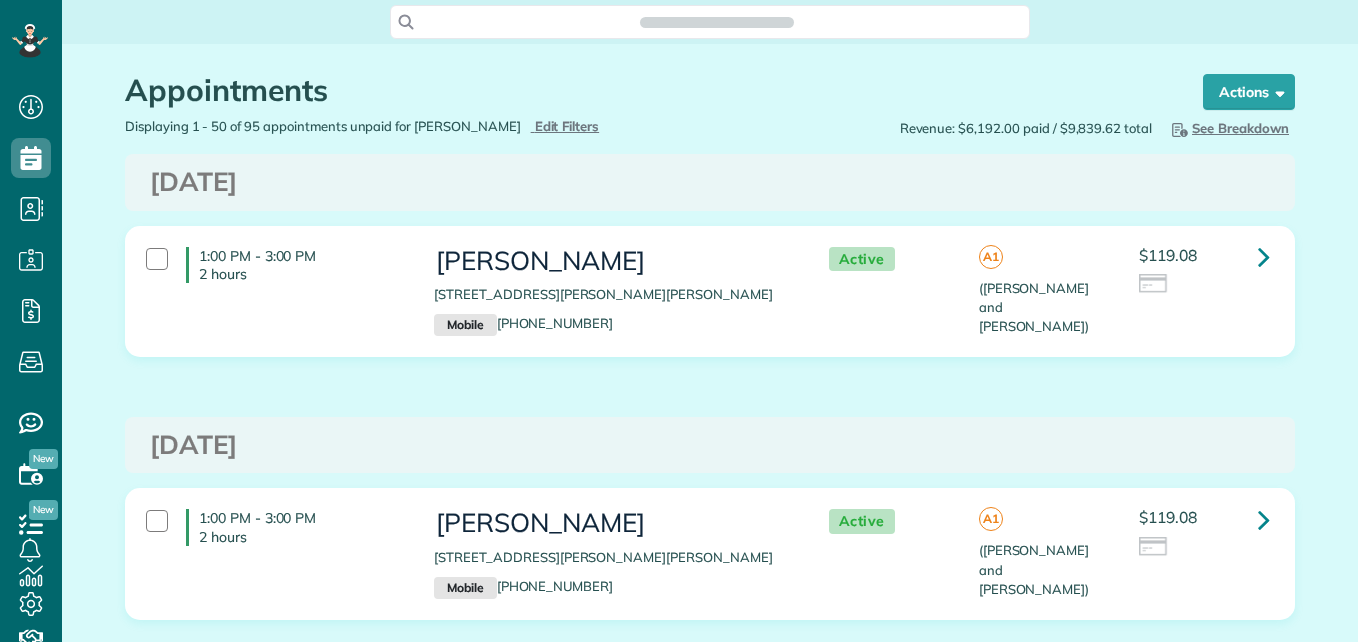 scroll, scrollTop: 0, scrollLeft: 0, axis: both 